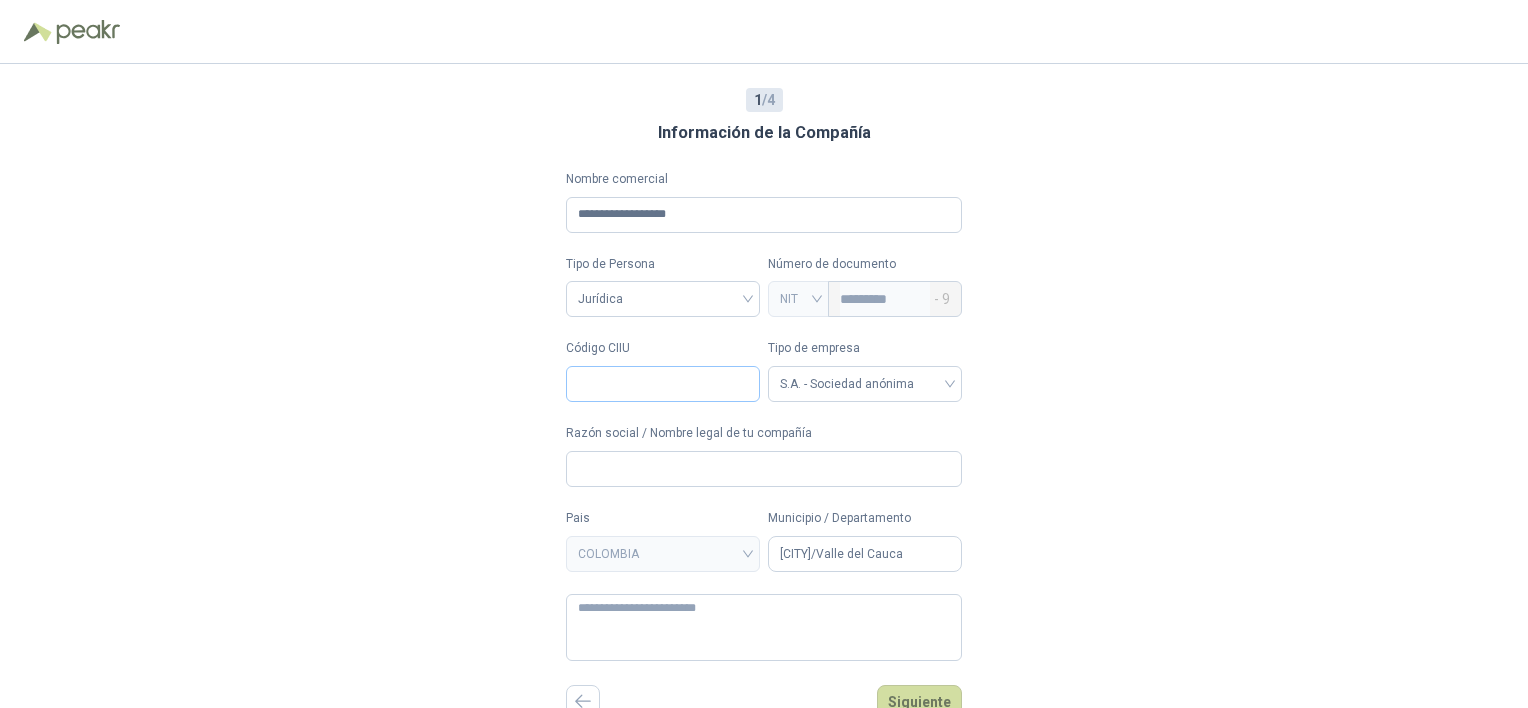 scroll, scrollTop: 0, scrollLeft: 0, axis: both 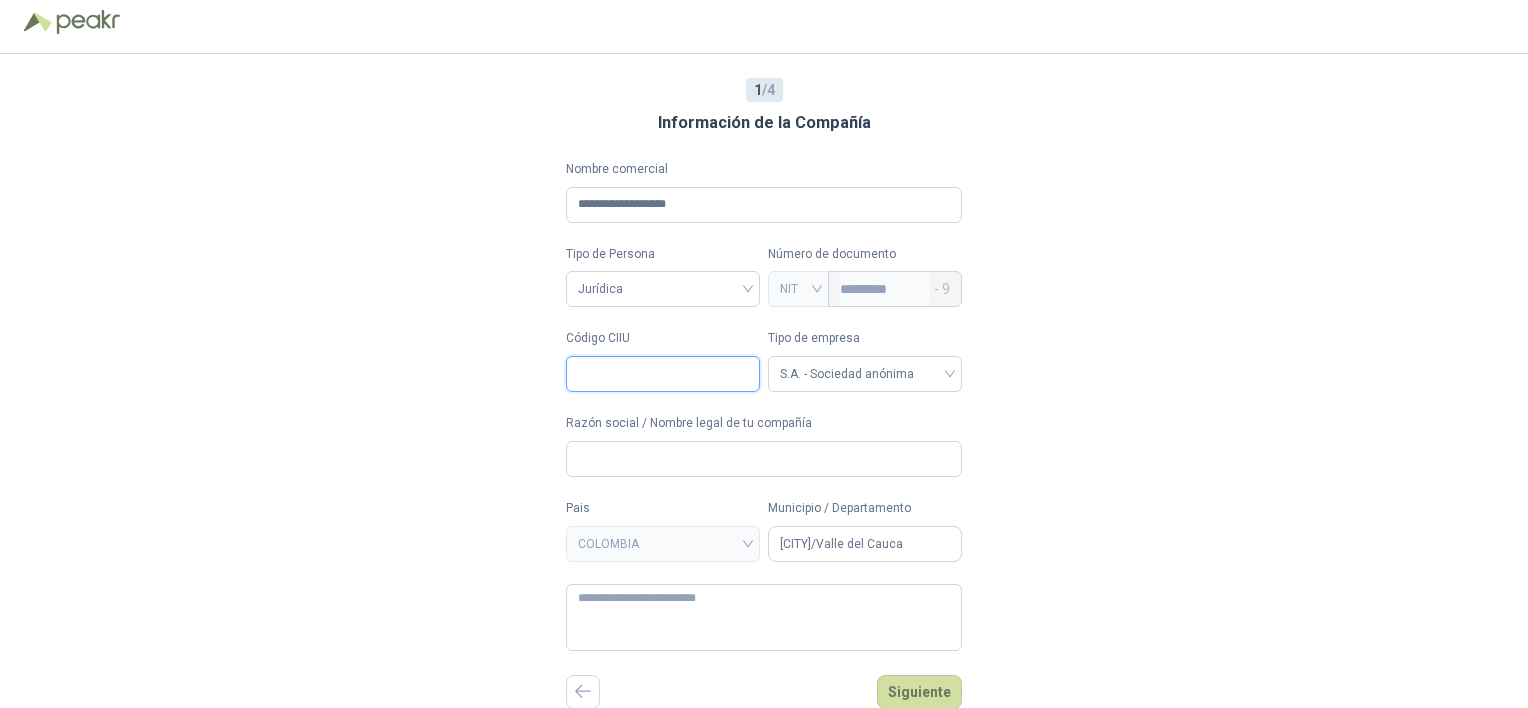 click on "Código CIIU" at bounding box center (663, 374) 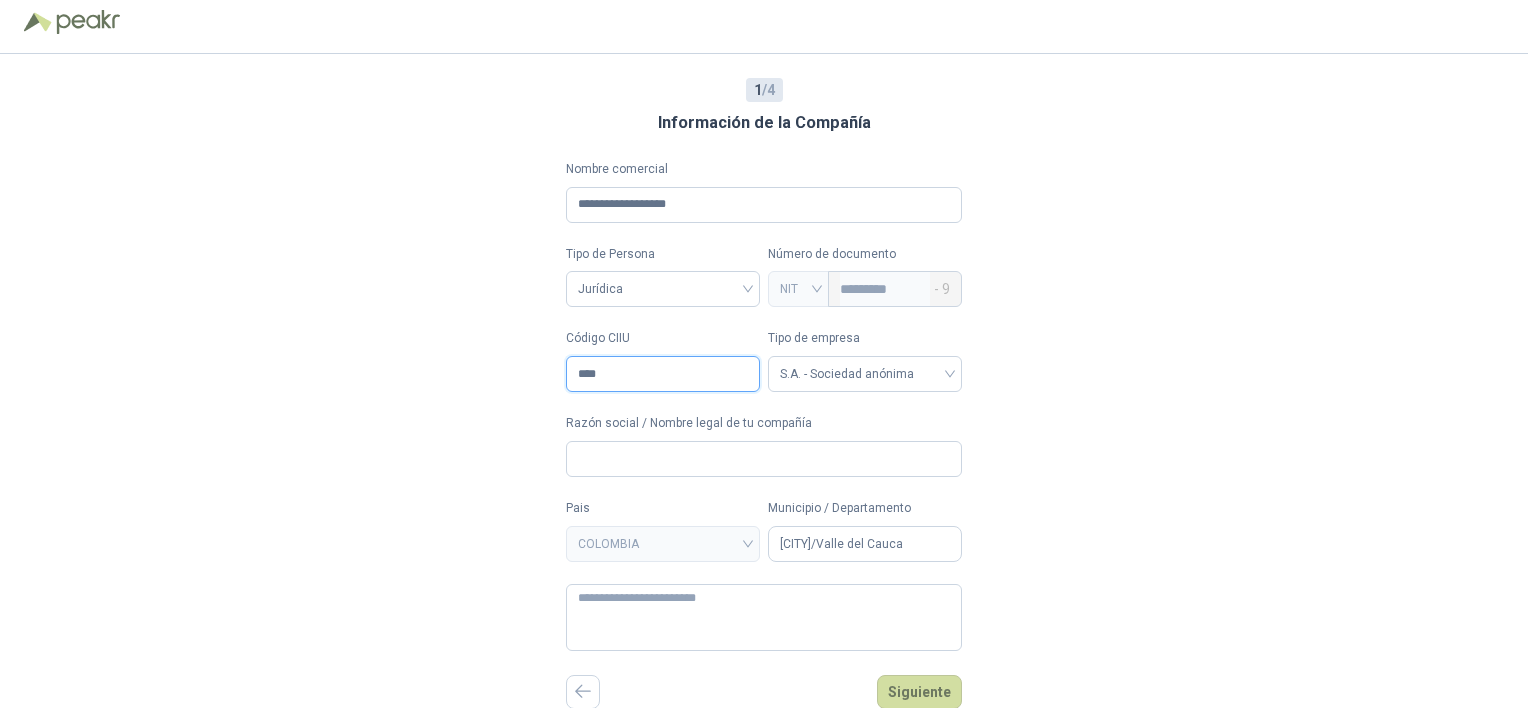 type on "****" 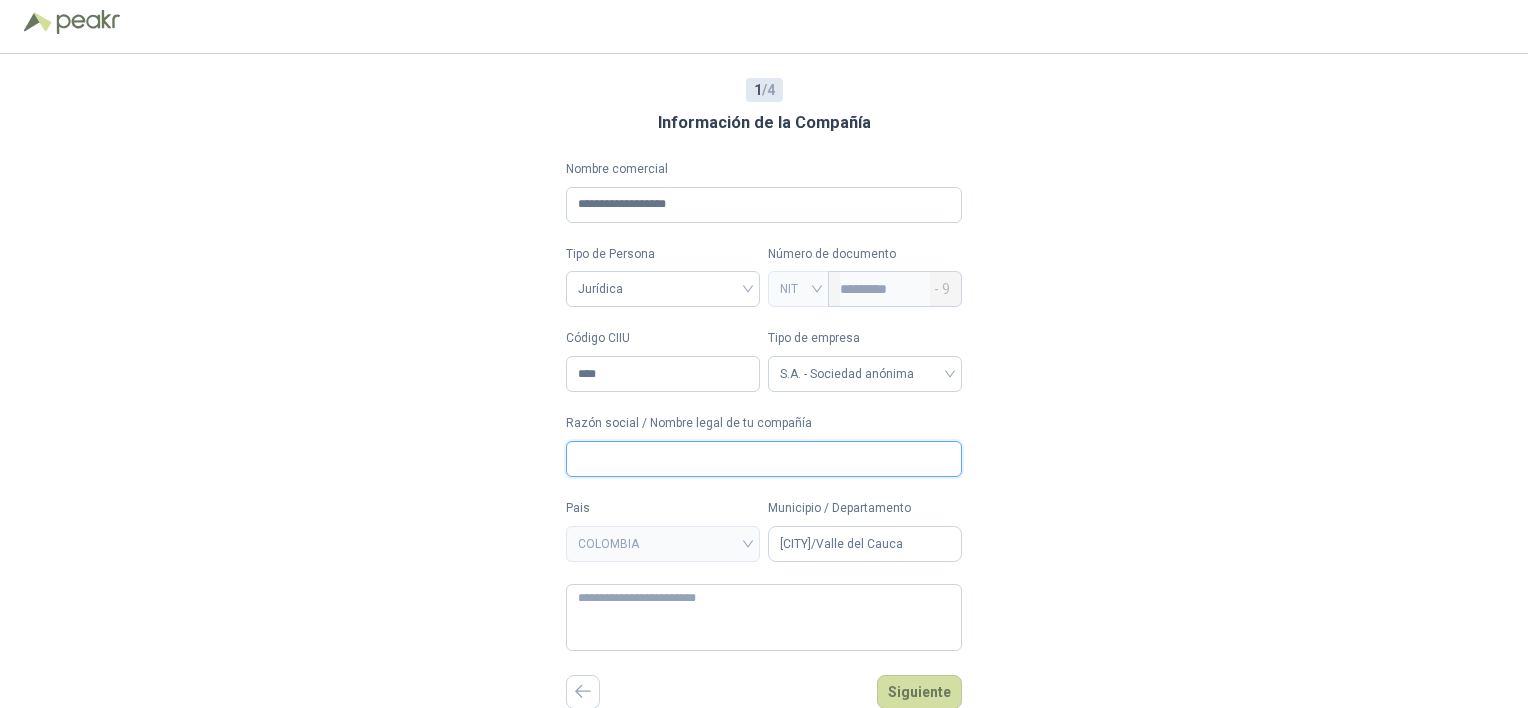 click on "Razón social / Nombre legal de tu compañía" at bounding box center (764, 459) 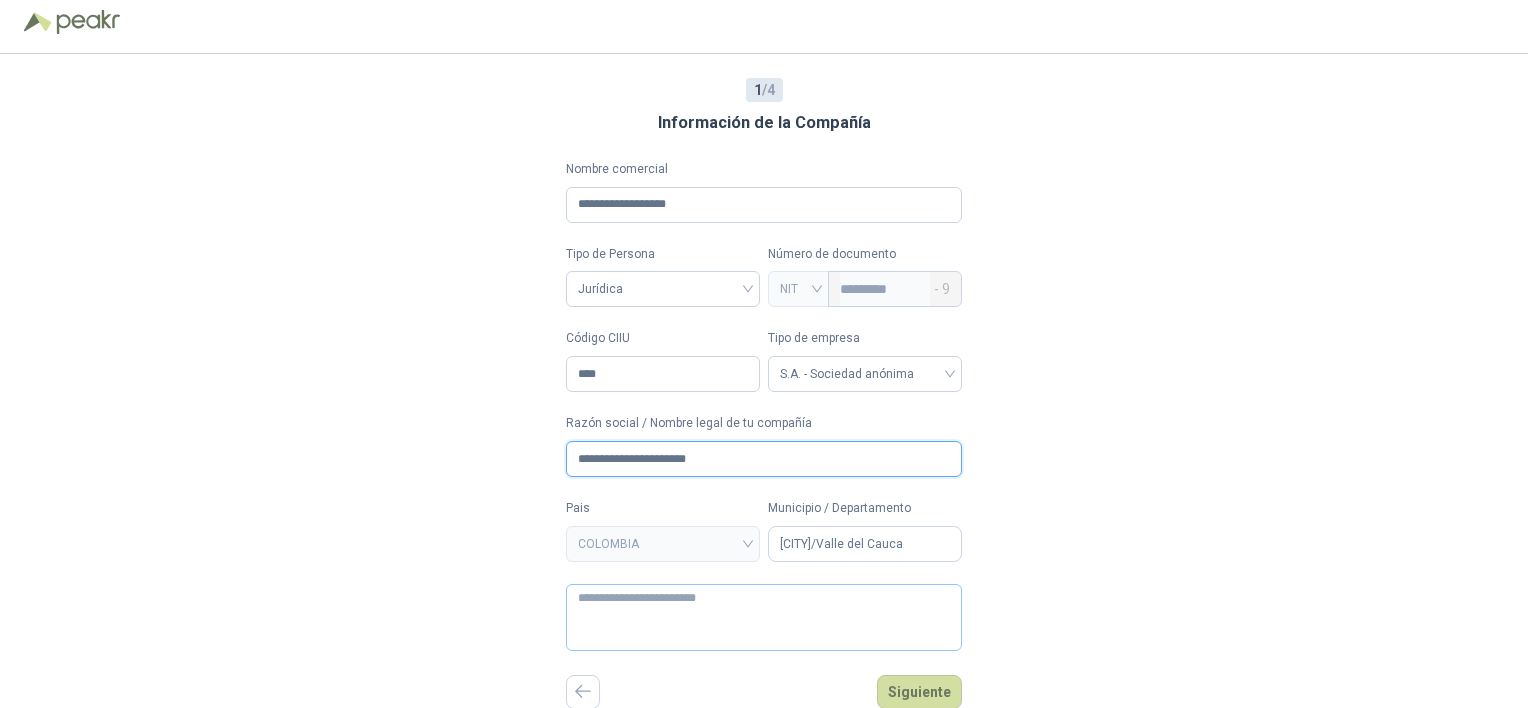 type on "**********" 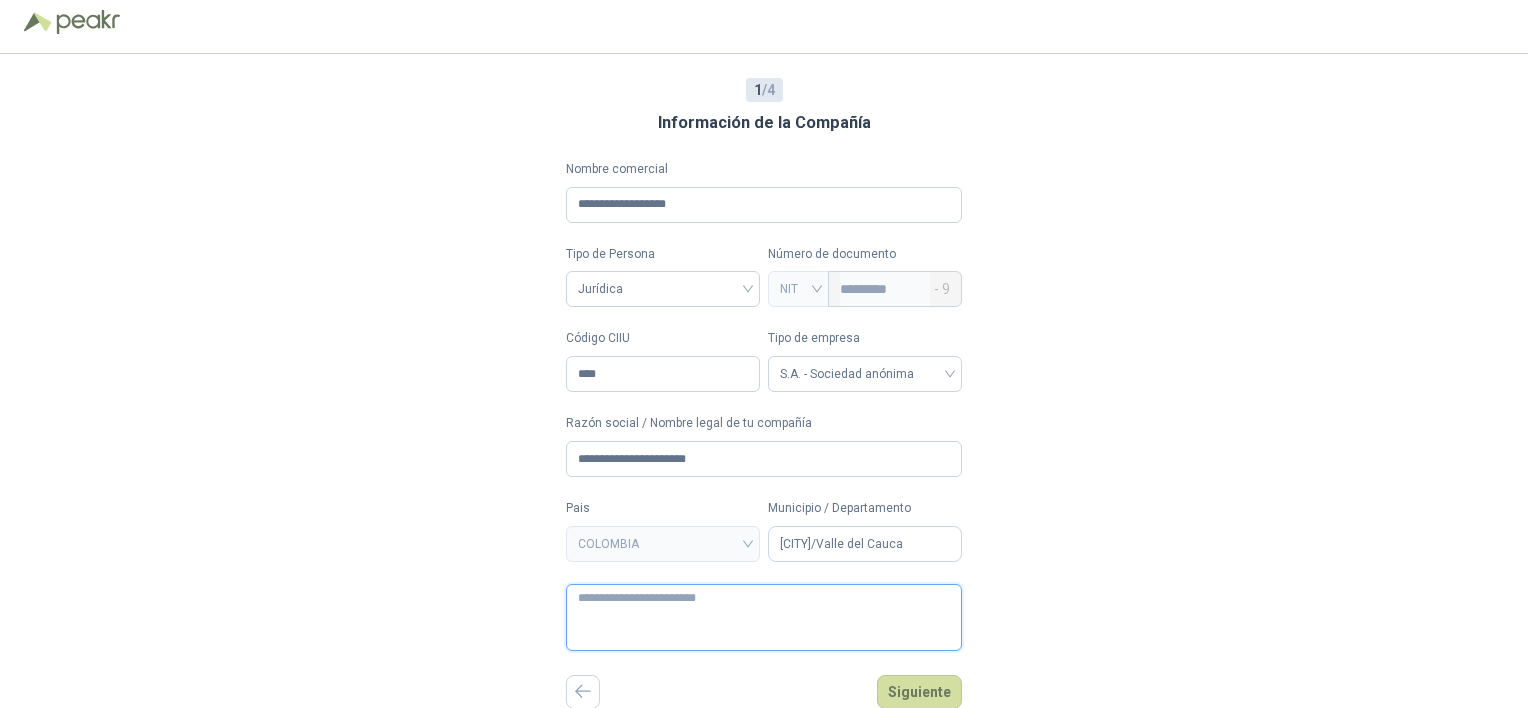 click at bounding box center [764, 617] 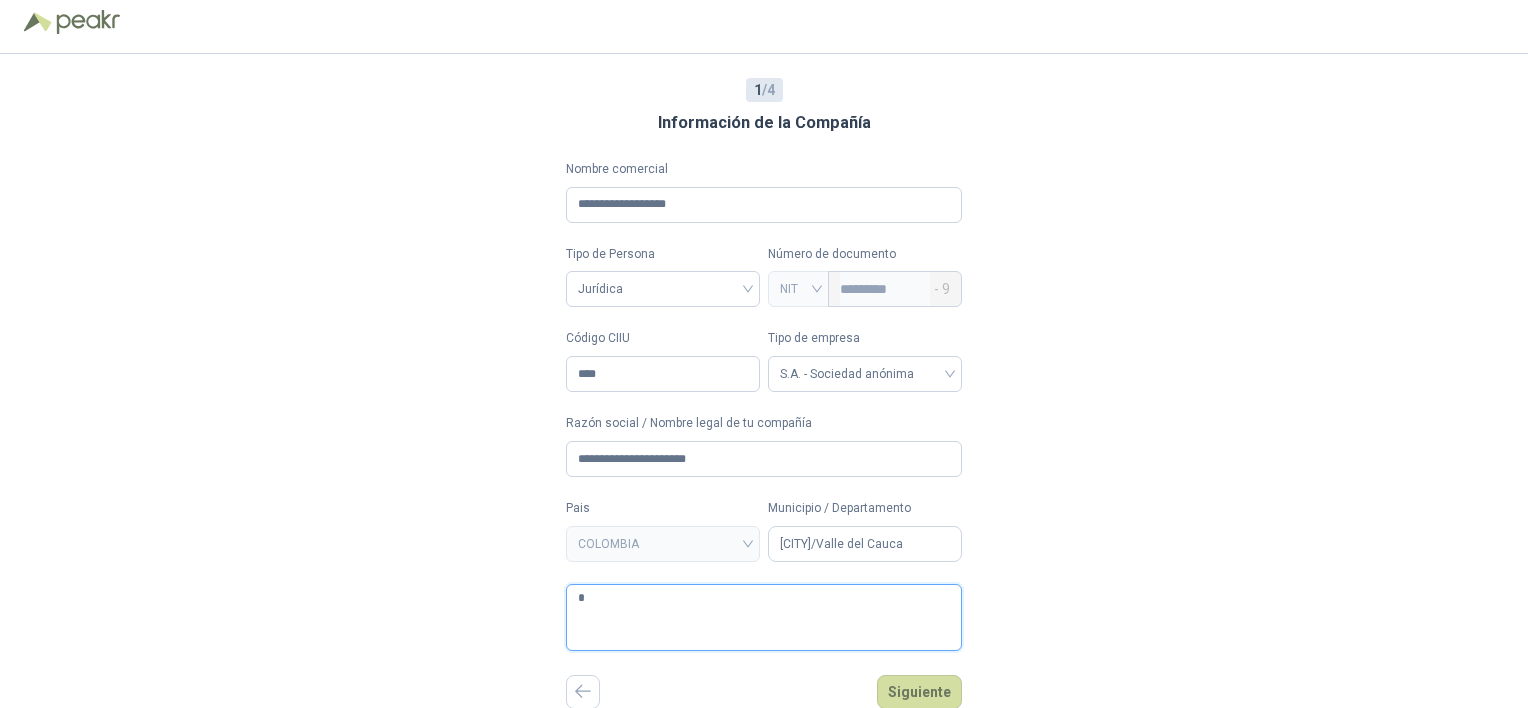 type on "**" 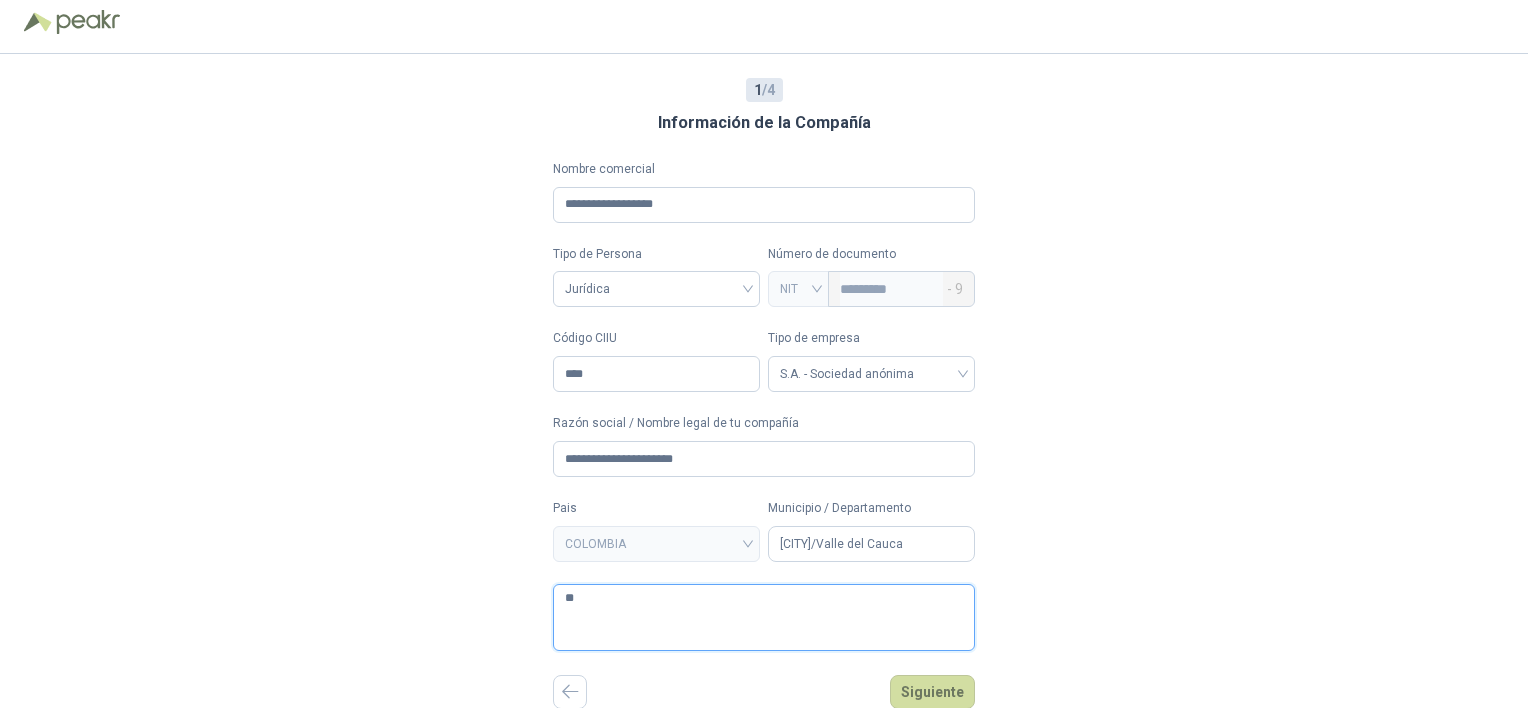 type on "***" 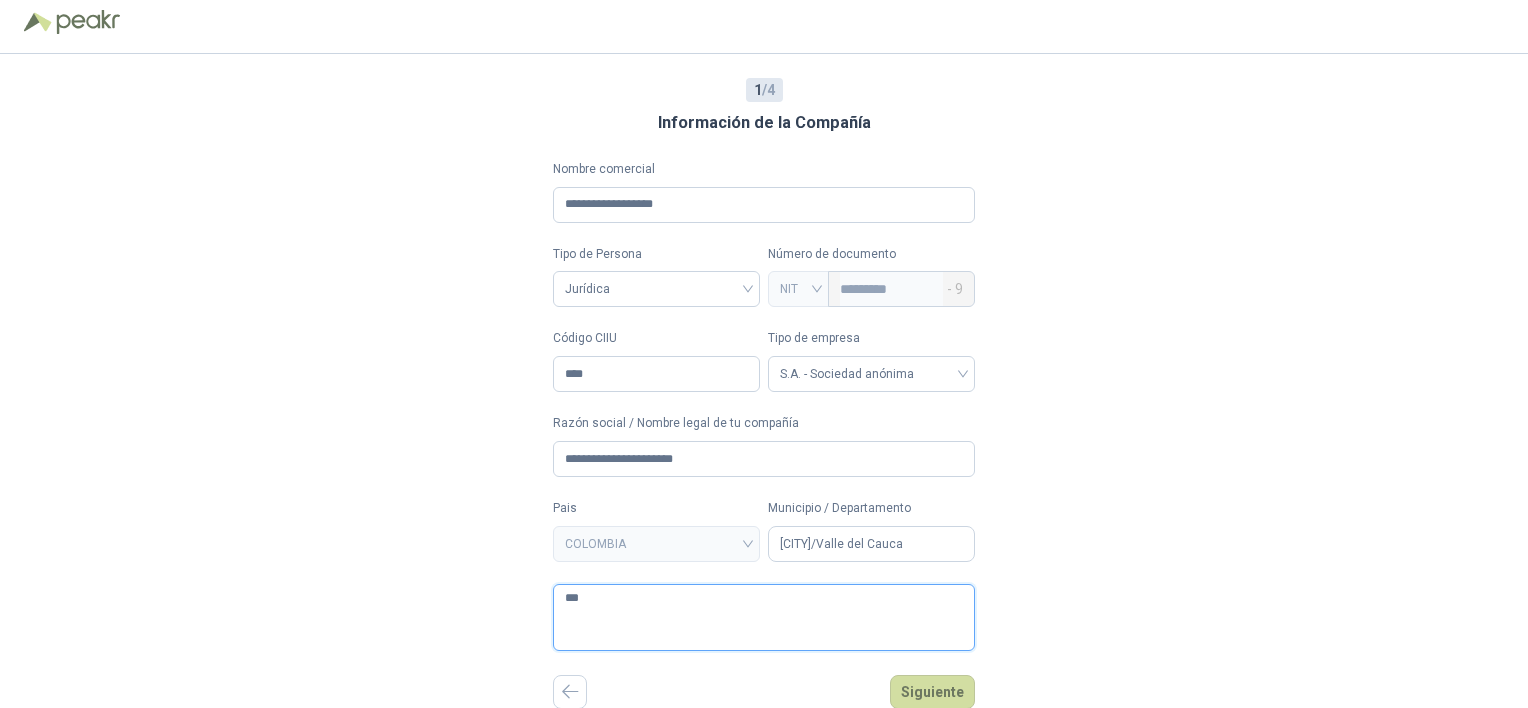 type on "***" 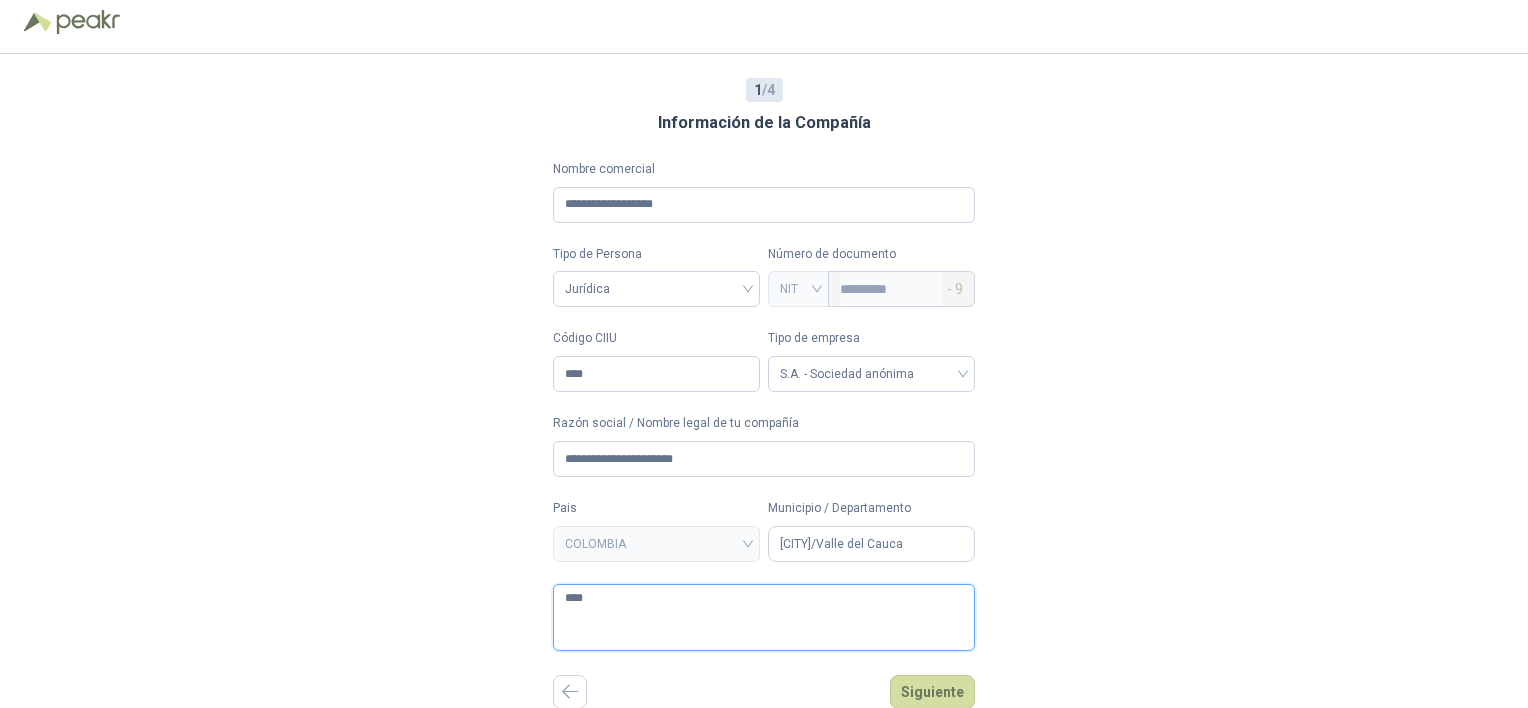 type on "*****" 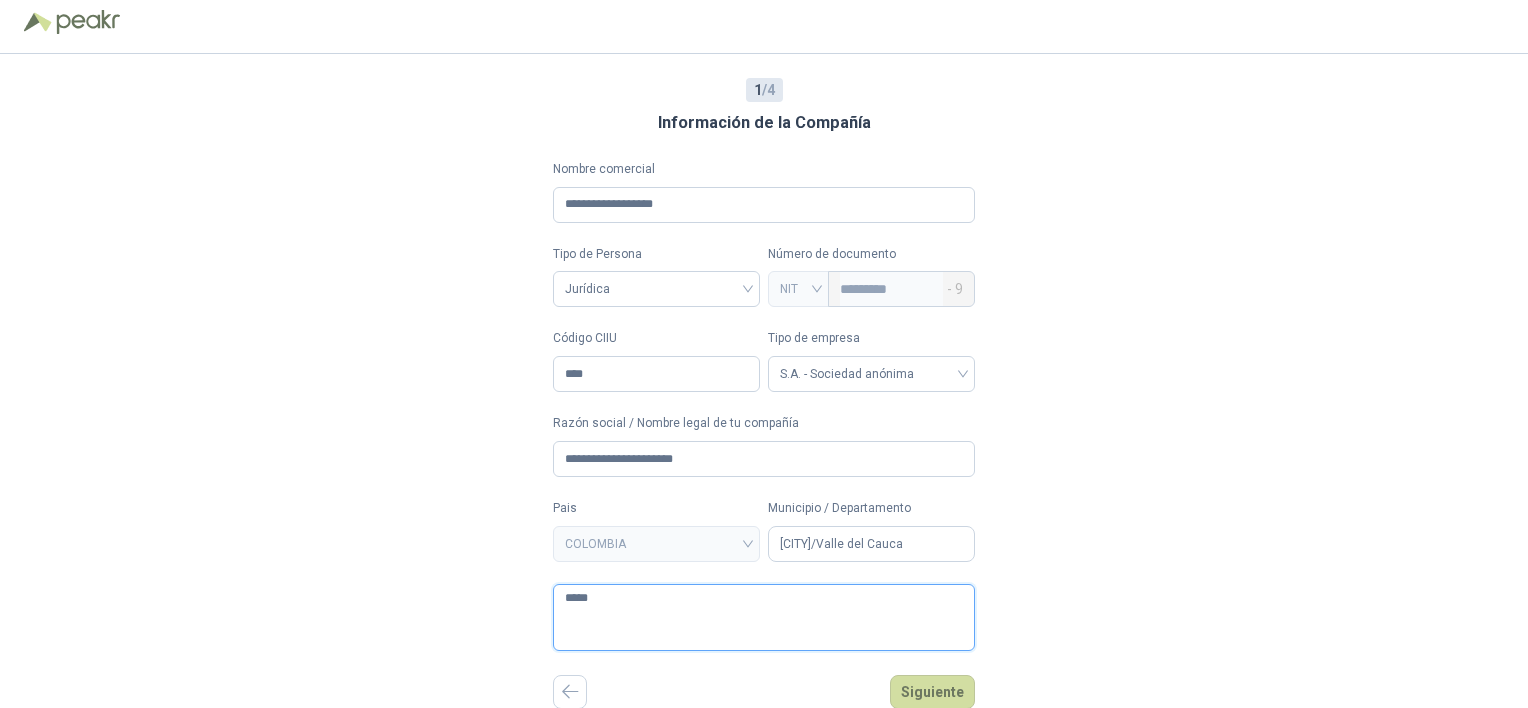 type on "******" 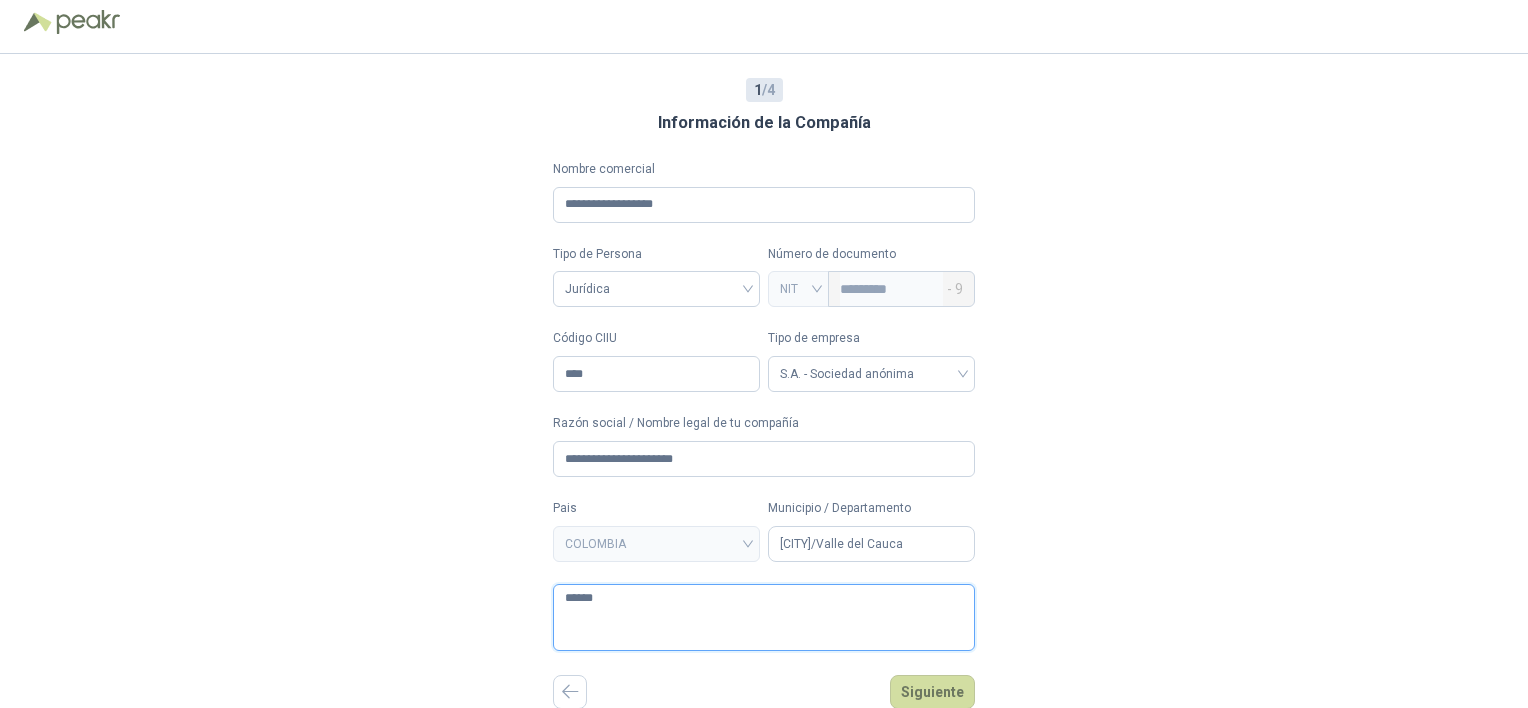 type on "*******" 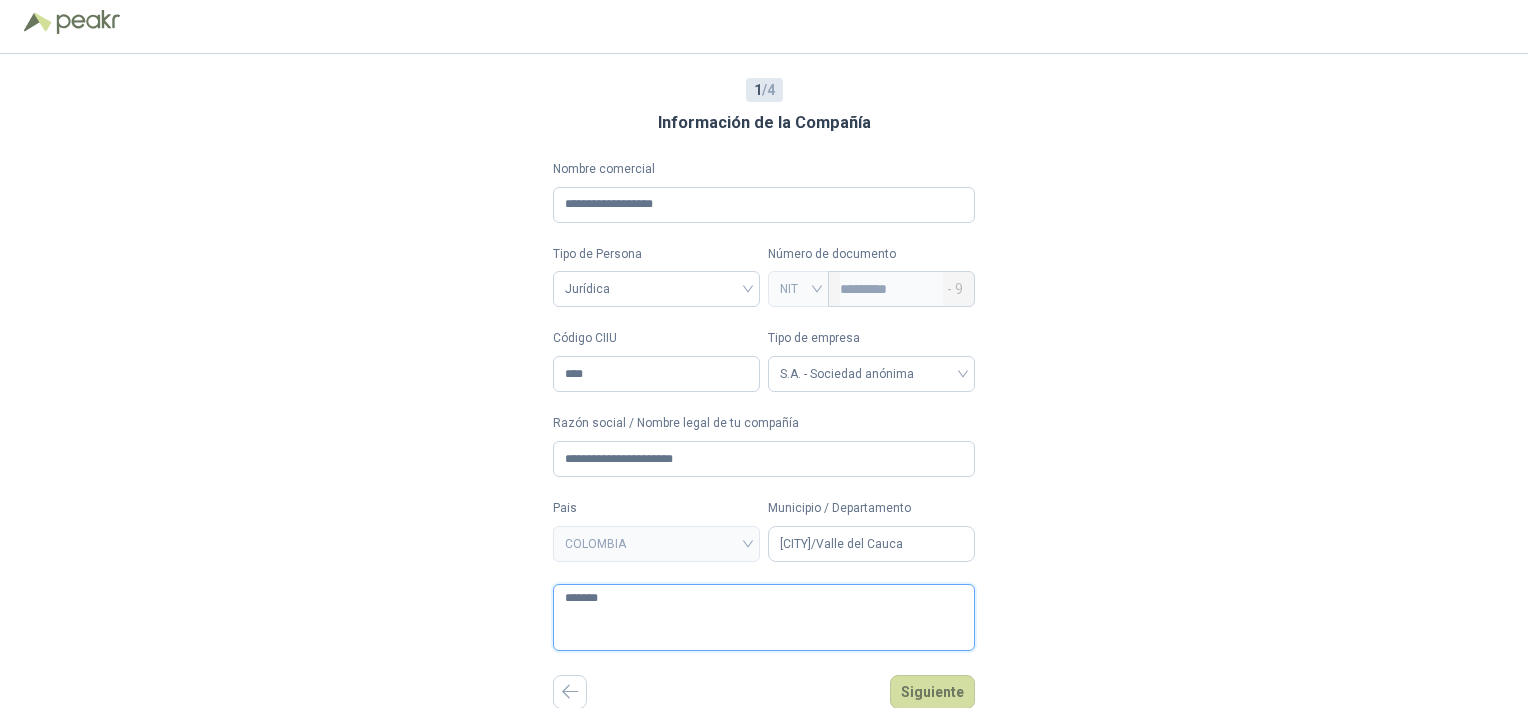 type on "*******" 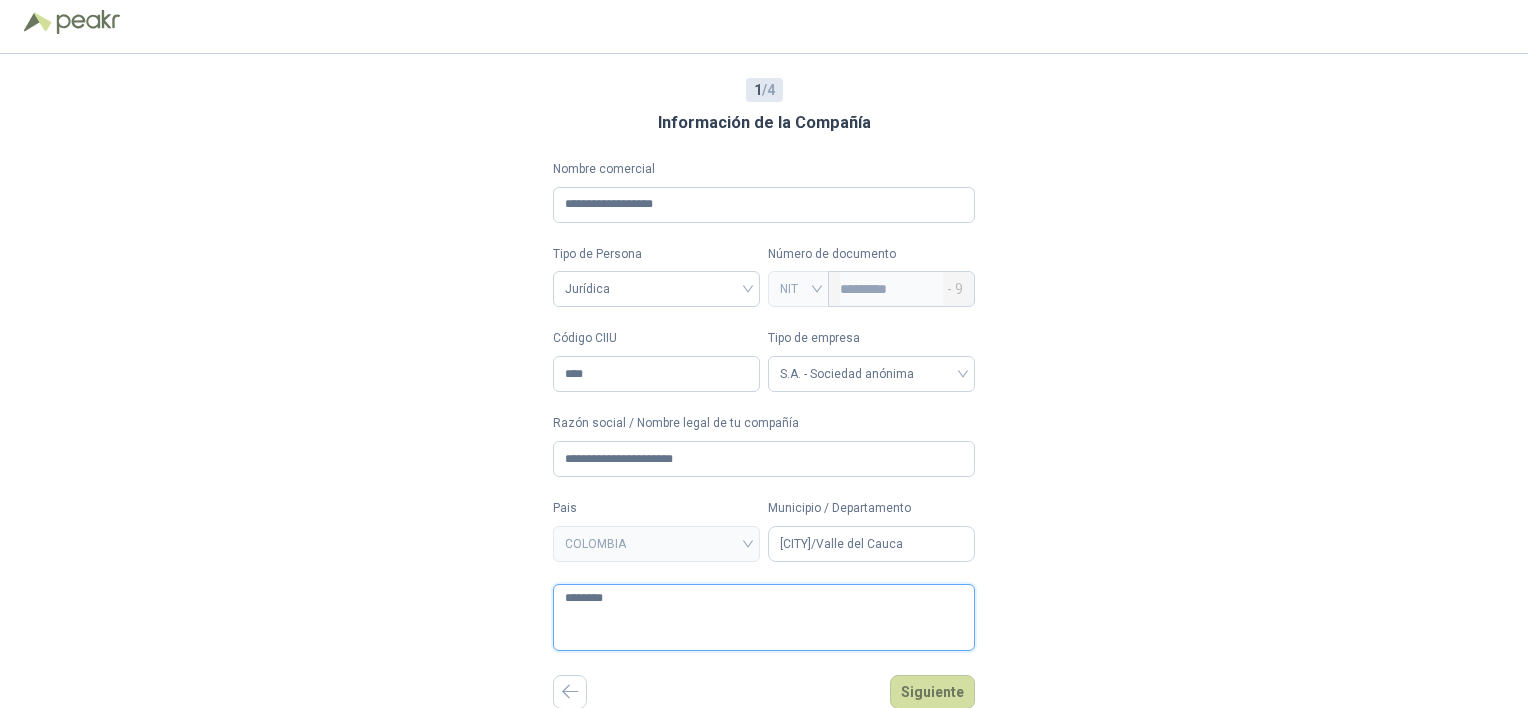 type on "*********" 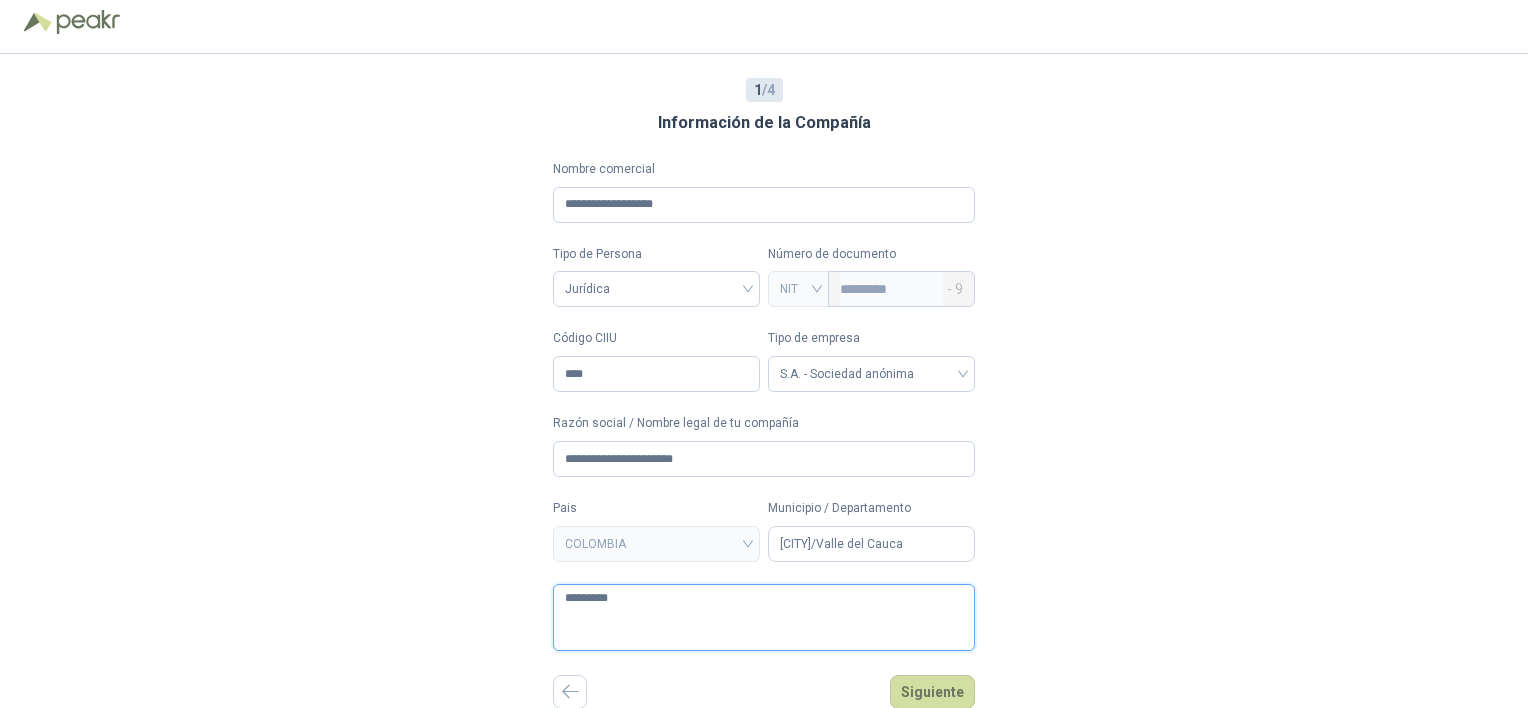 type on "**********" 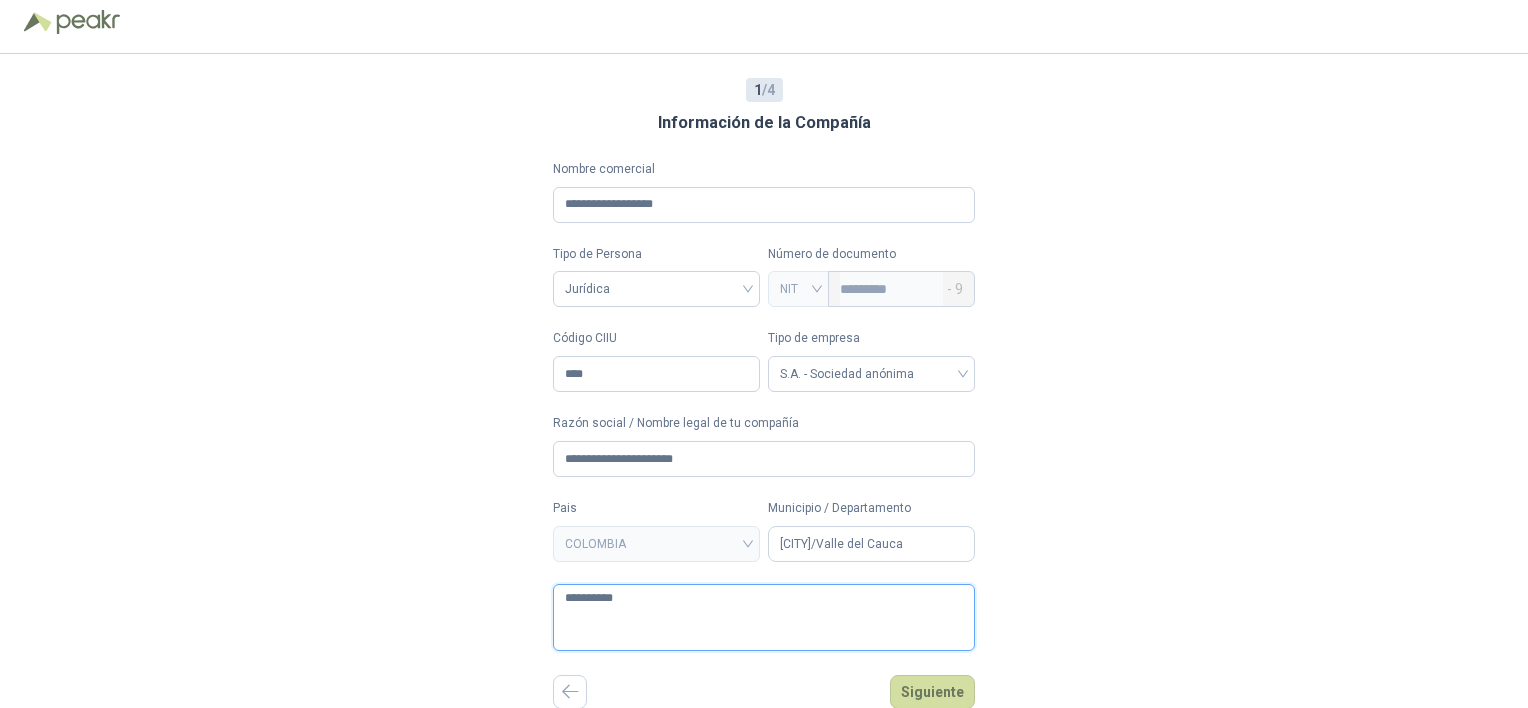 type on "**********" 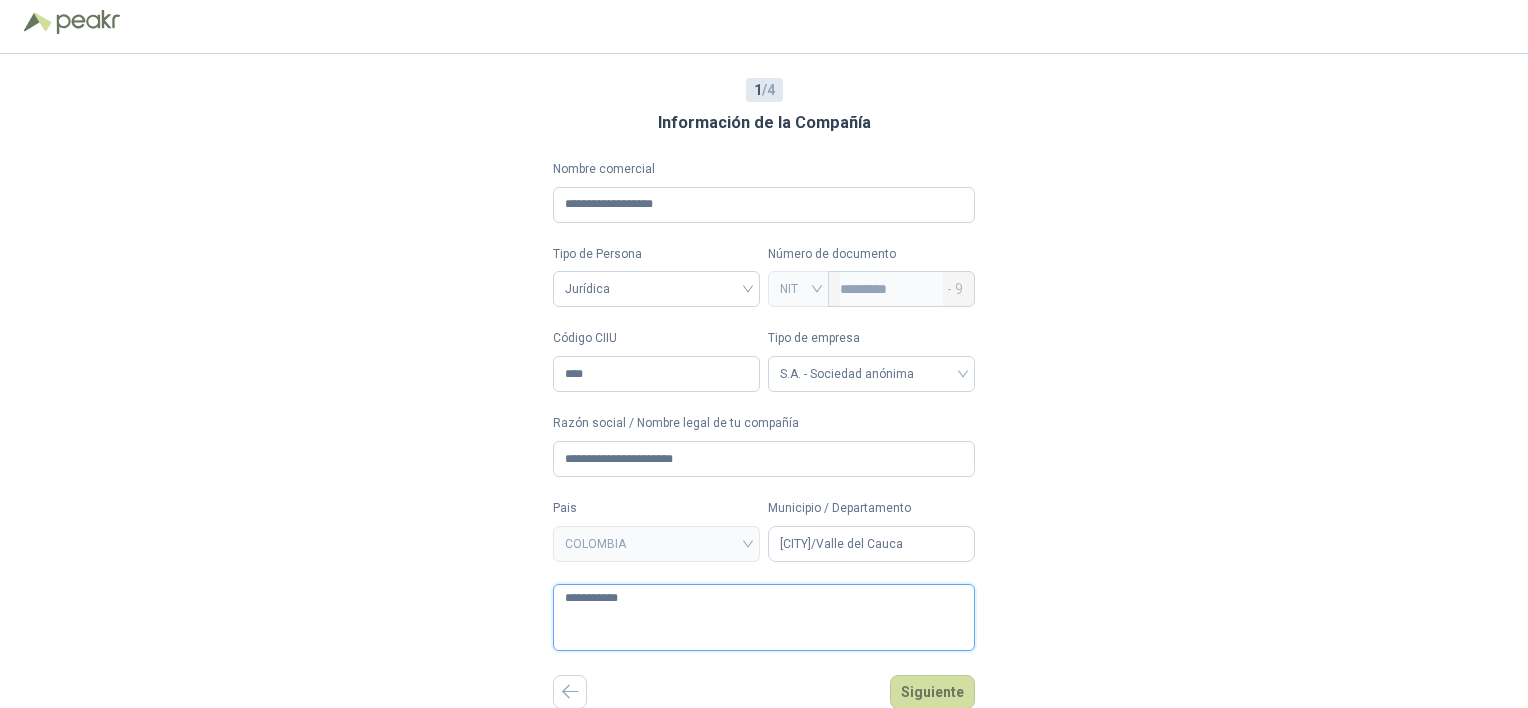 type on "**********" 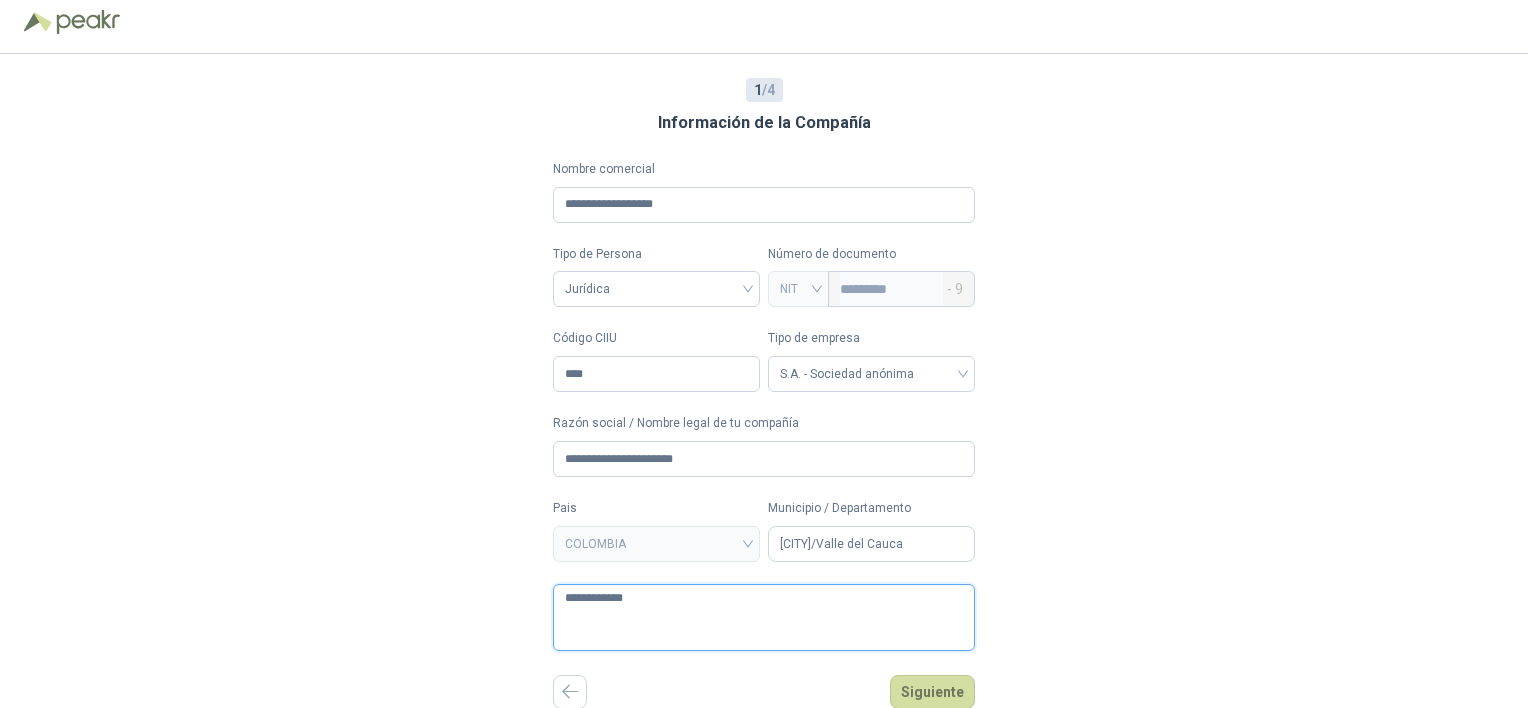 type on "**********" 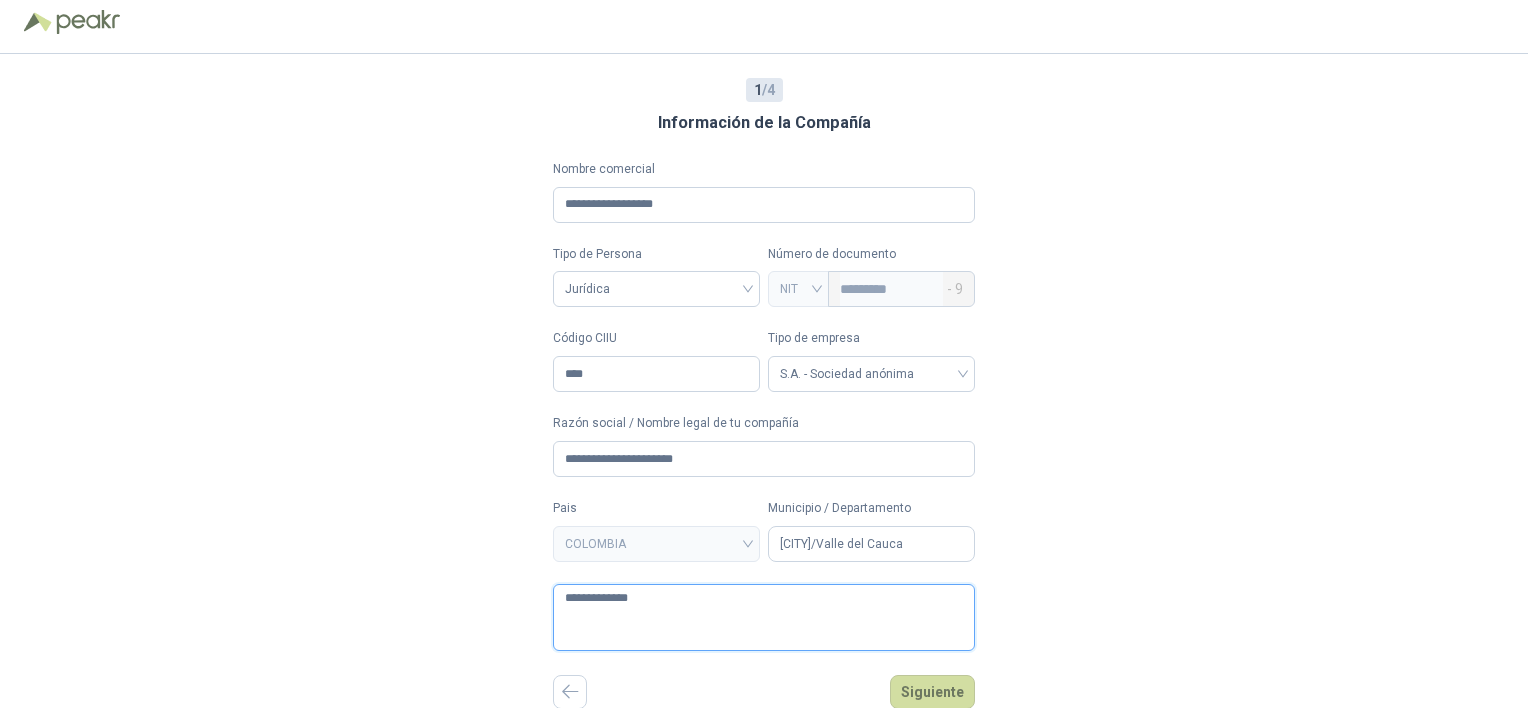 type on "**********" 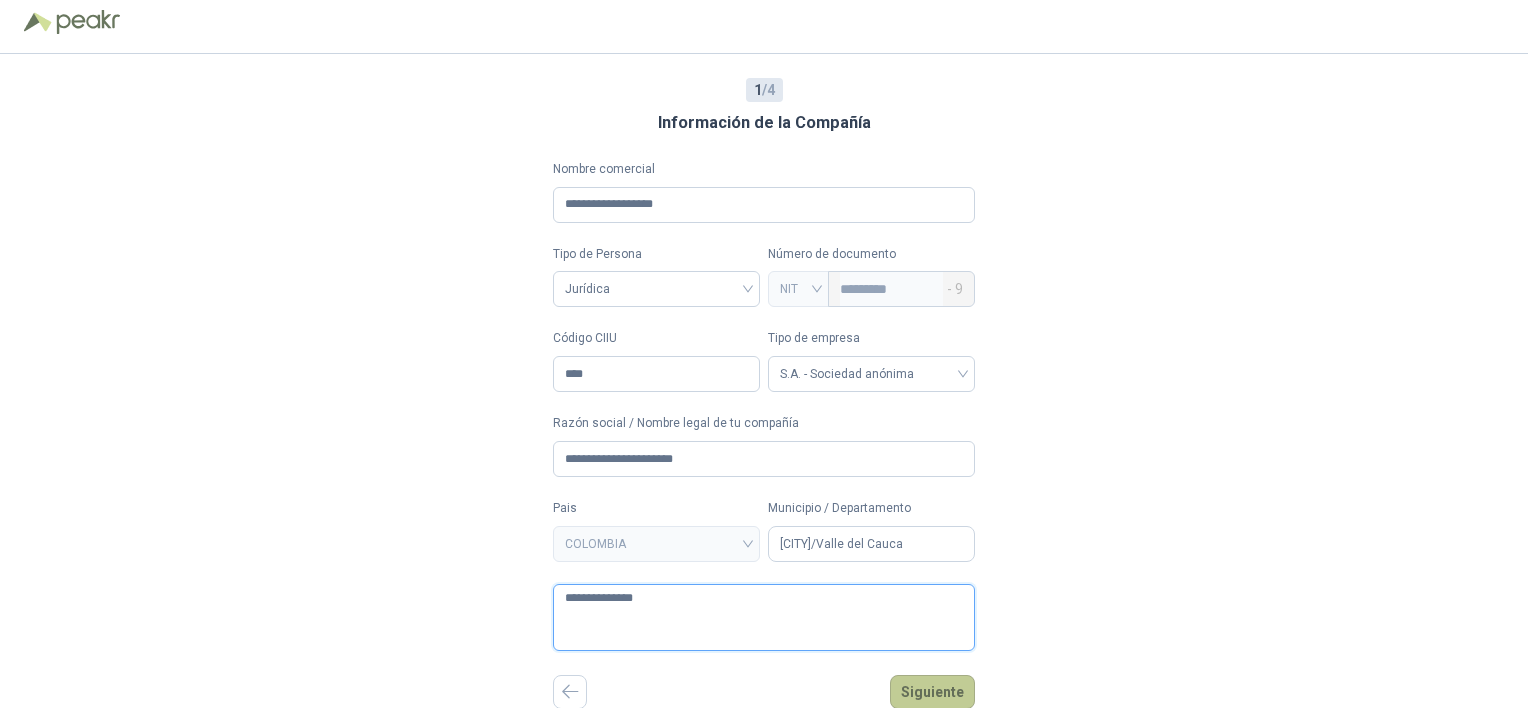 type on "**********" 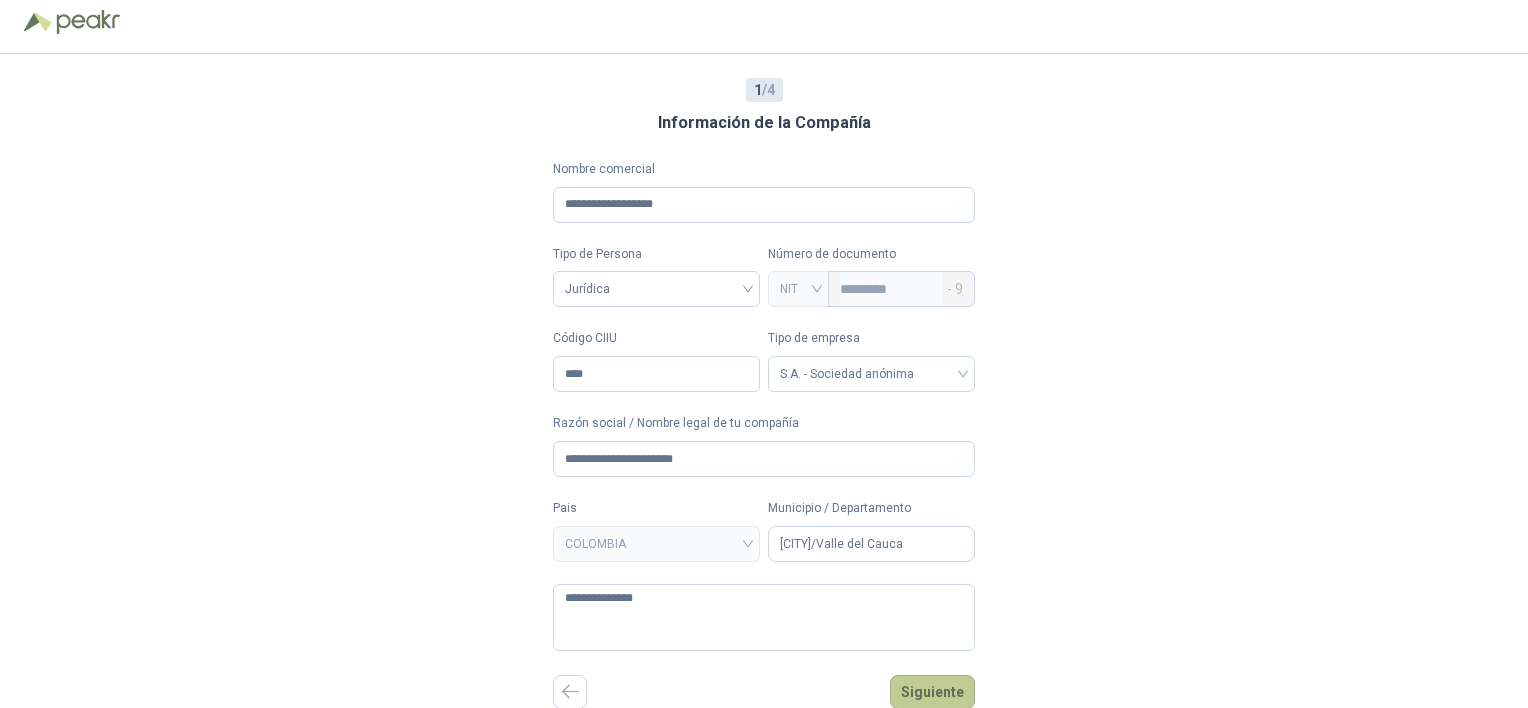 click on "Siguiente" at bounding box center (932, 692) 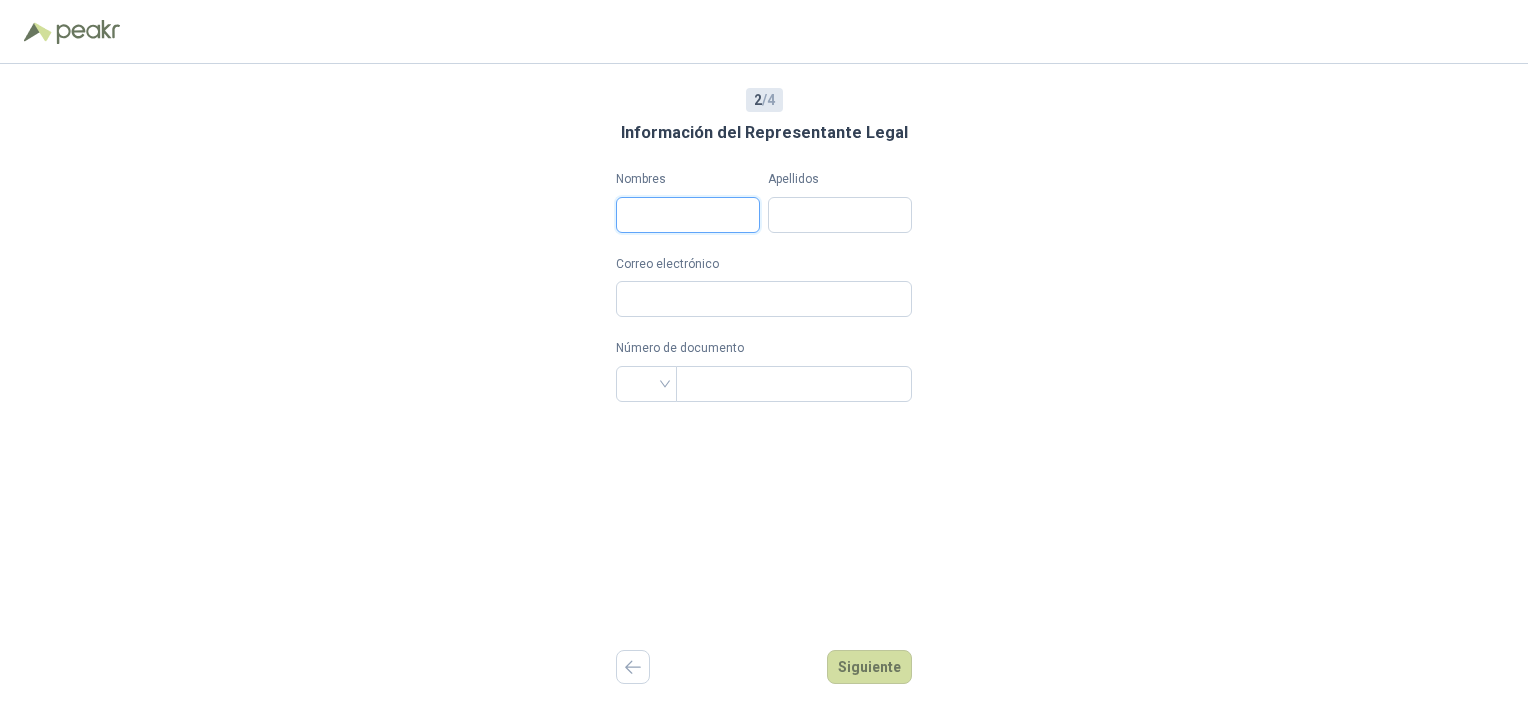click on "Nombres" at bounding box center [688, 215] 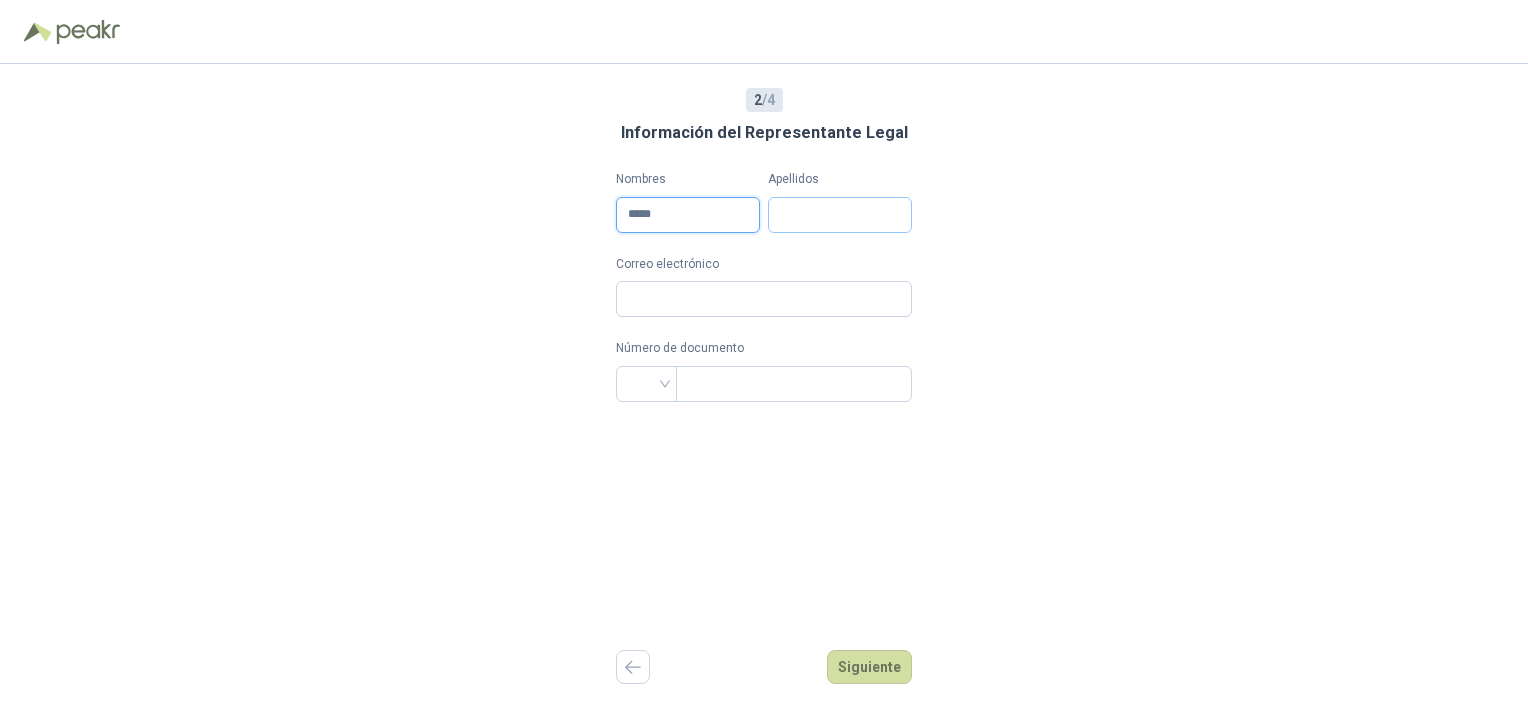 type on "*****" 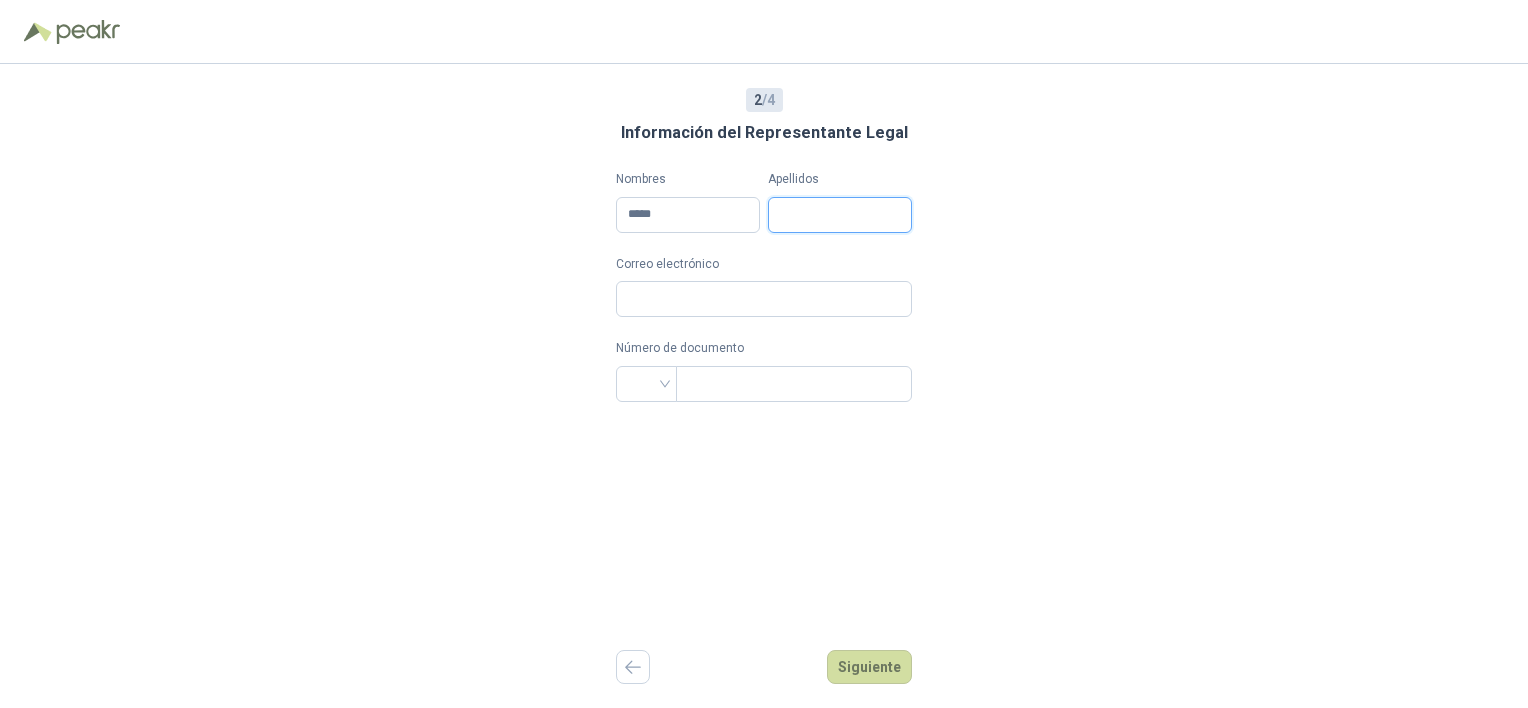 click on "Apellidos" at bounding box center [840, 215] 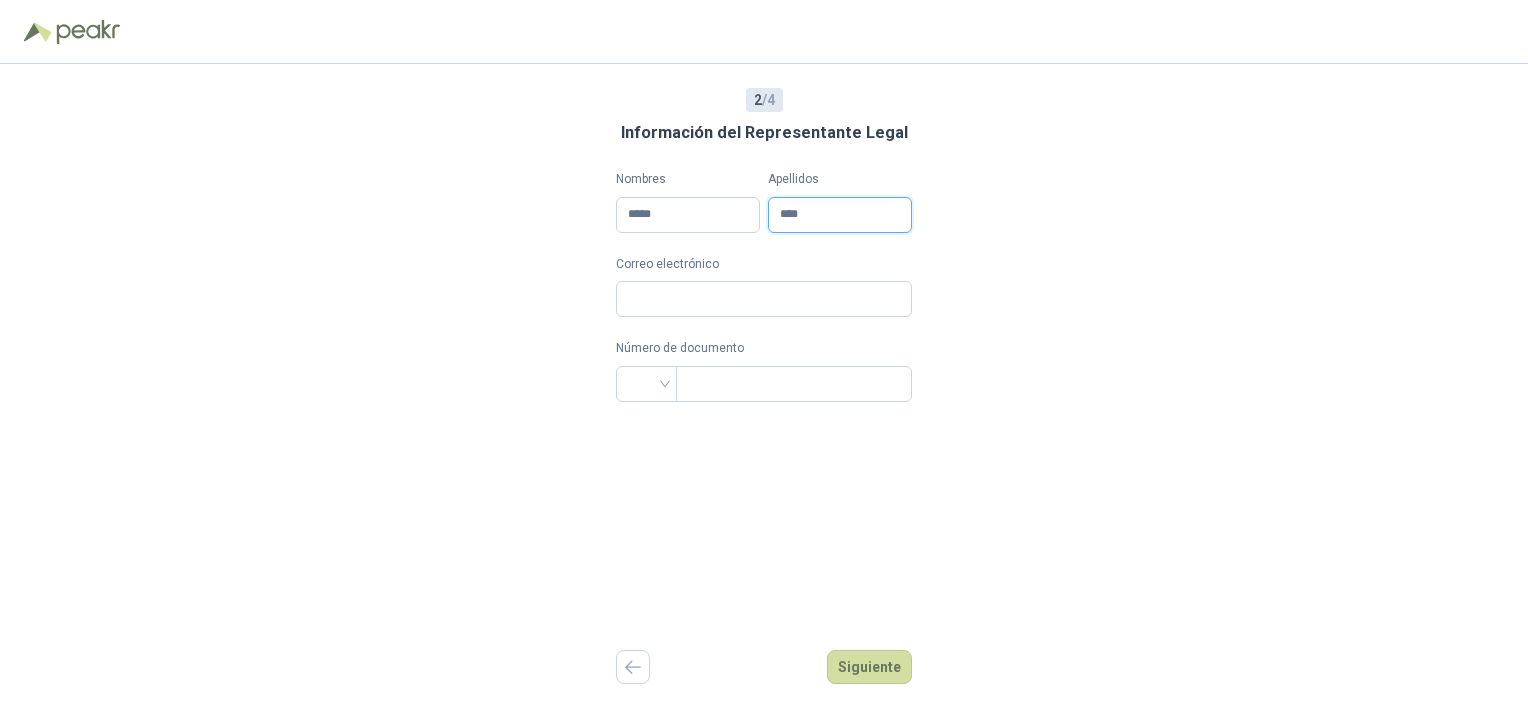 type on "****" 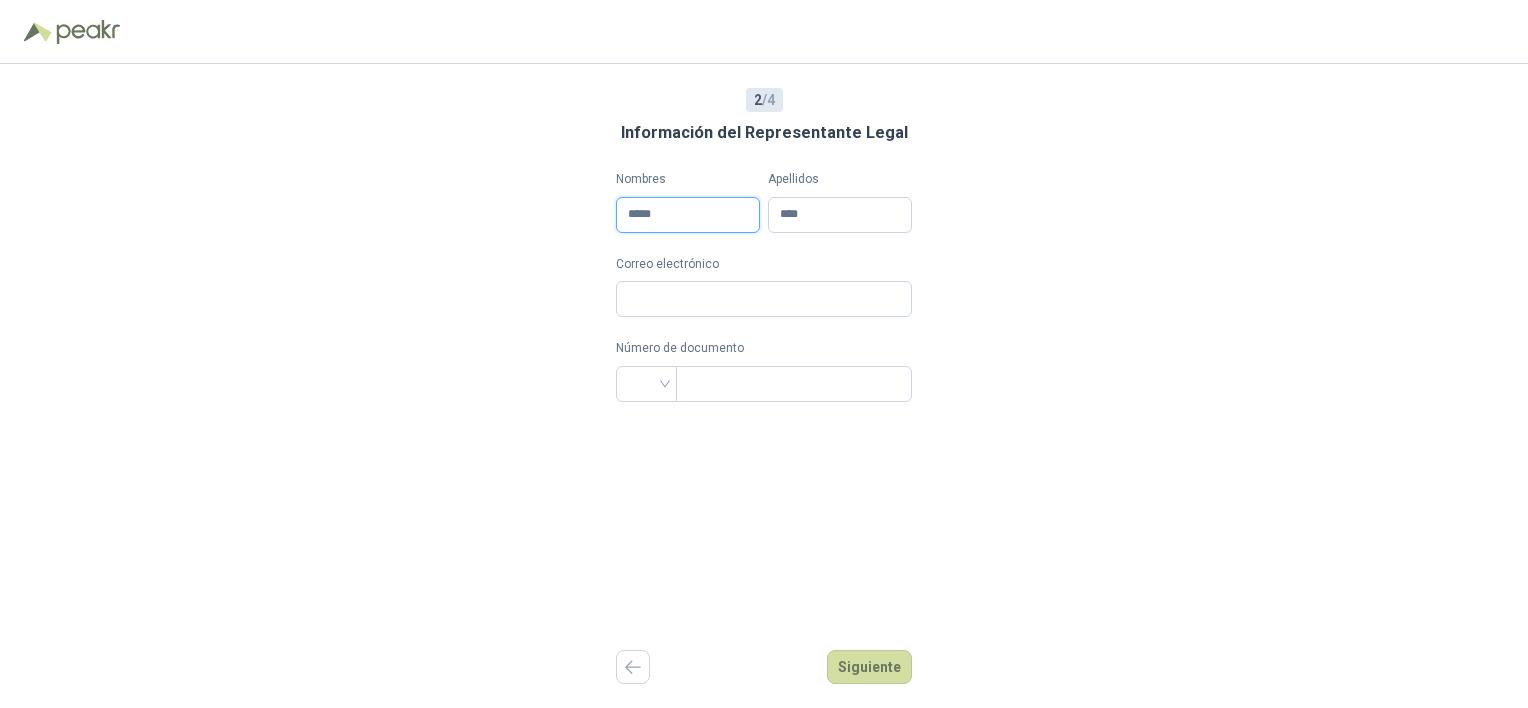click on "*****" at bounding box center (688, 215) 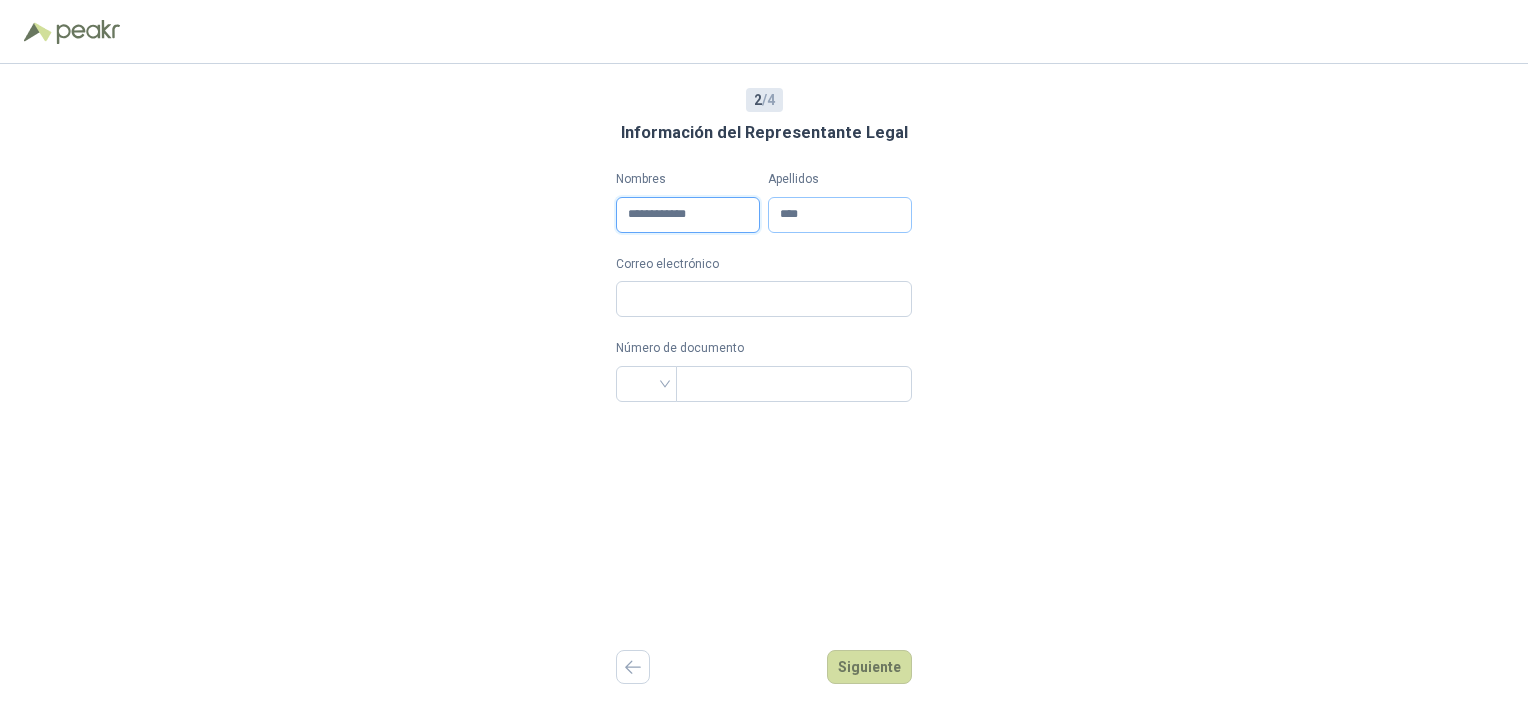 type on "**********" 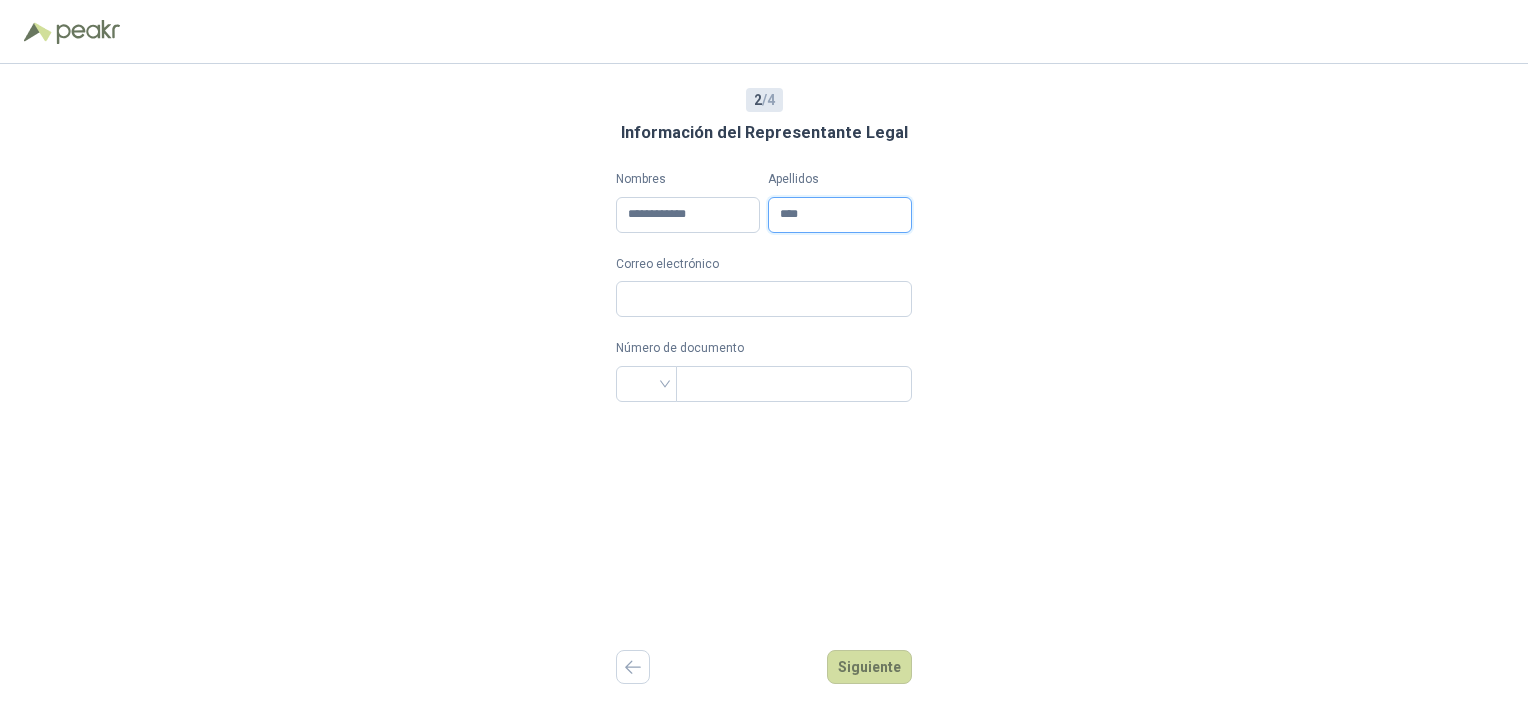 click on "****" at bounding box center [840, 215] 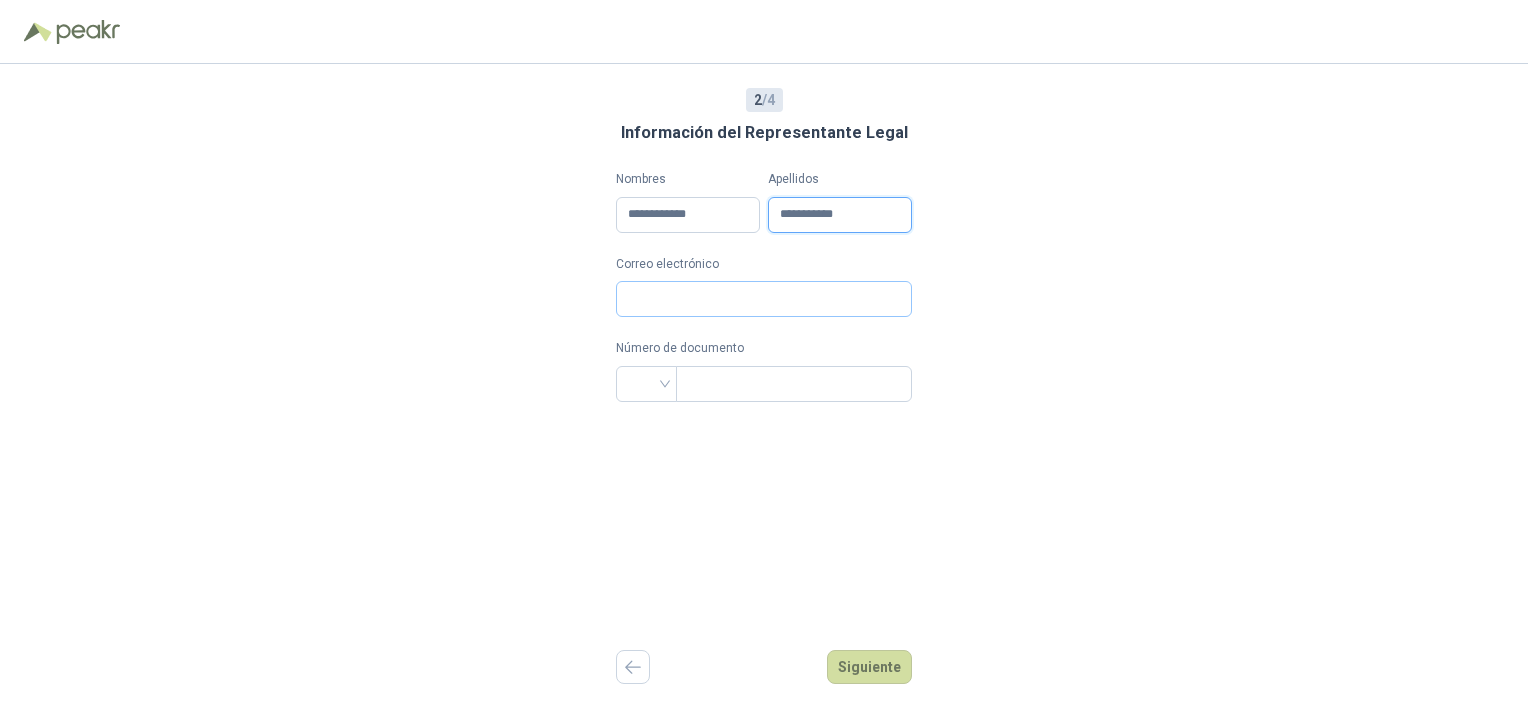 type on "**********" 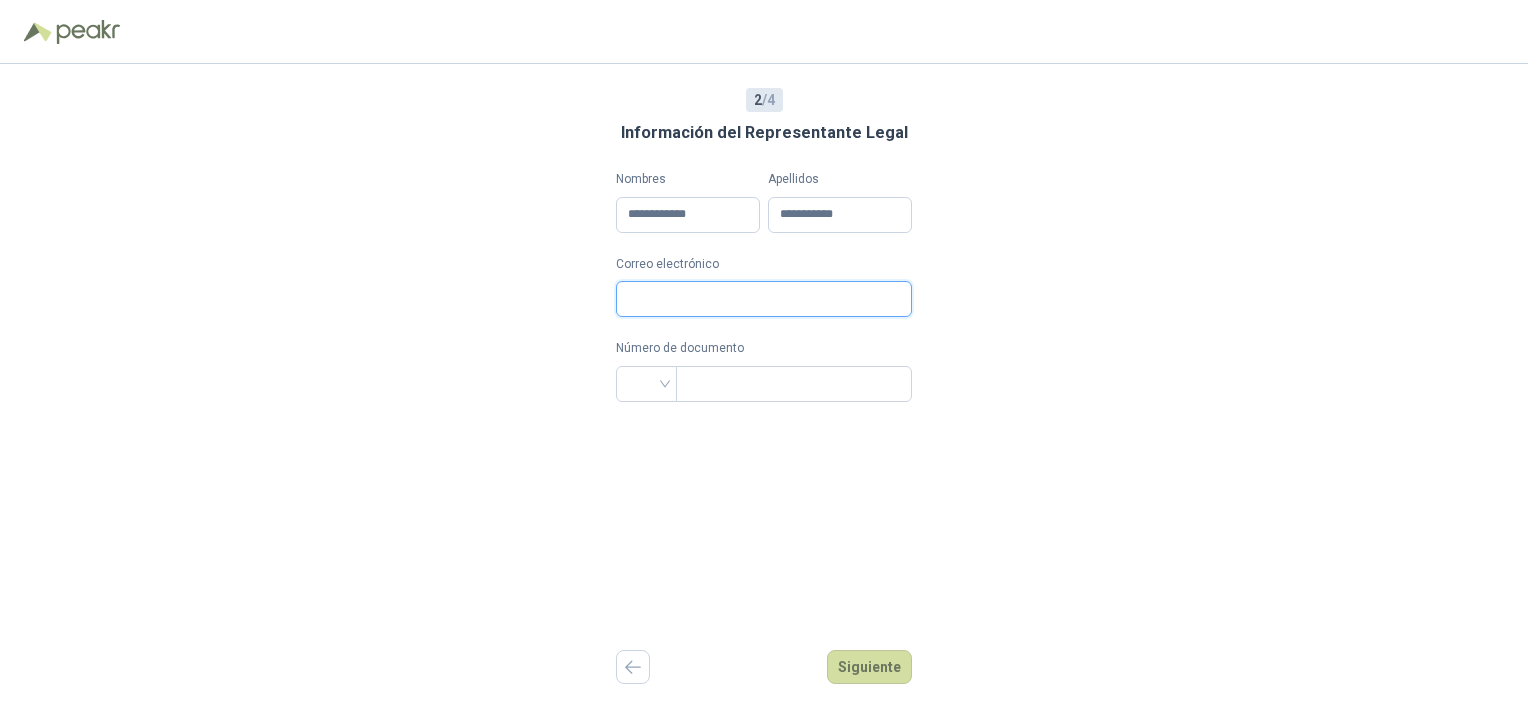 click on "Correo electrónico" at bounding box center (764, 299) 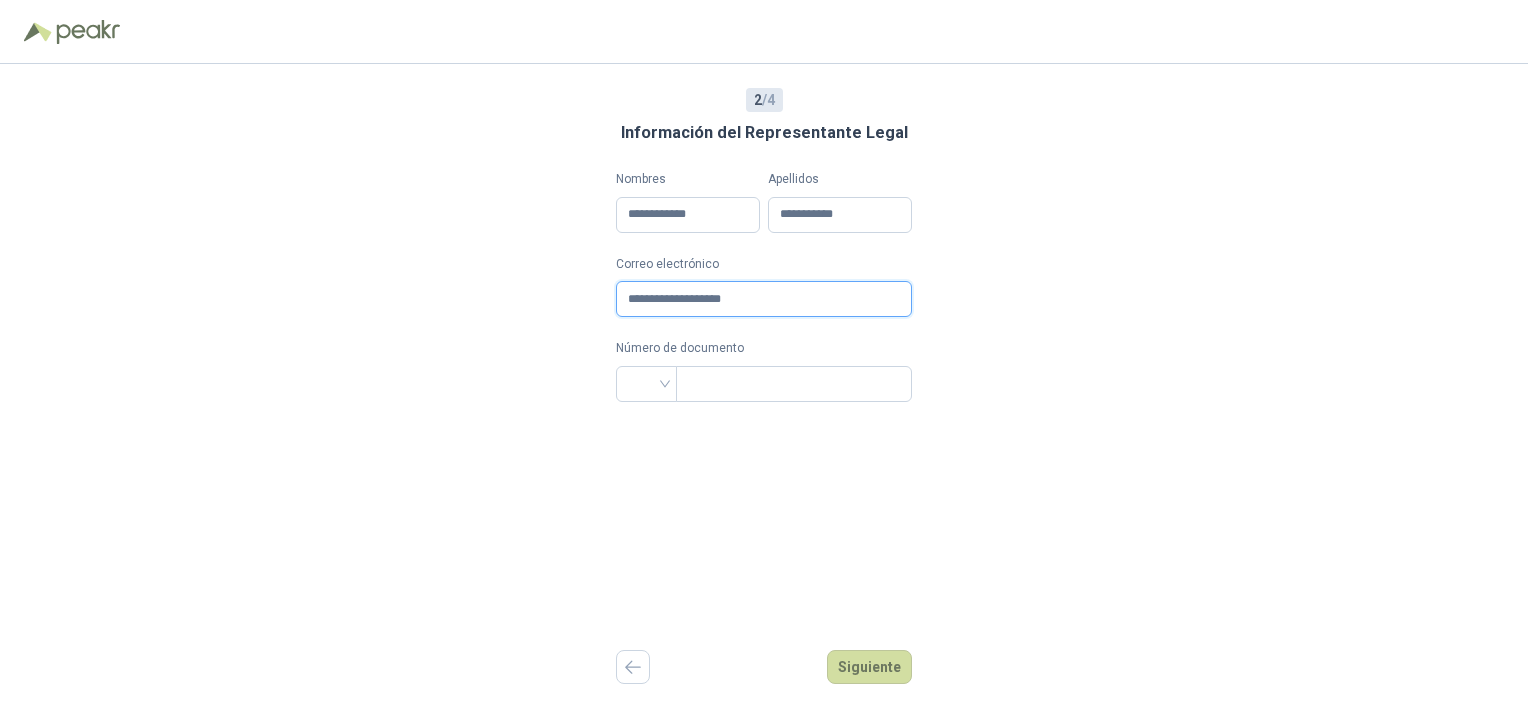 drag, startPoint x: 669, startPoint y: 301, endPoint x: 599, endPoint y: 278, distance: 73.68175 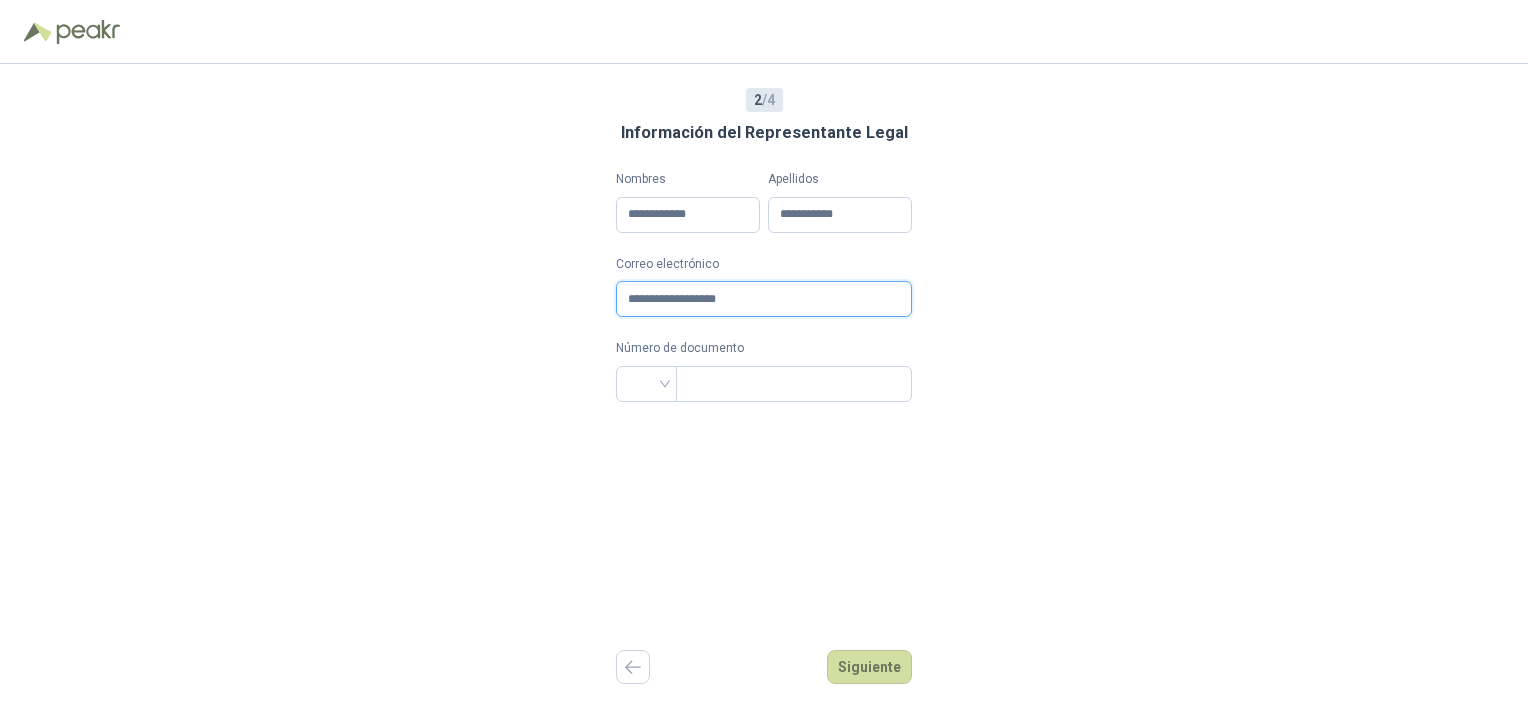 type on "**********" 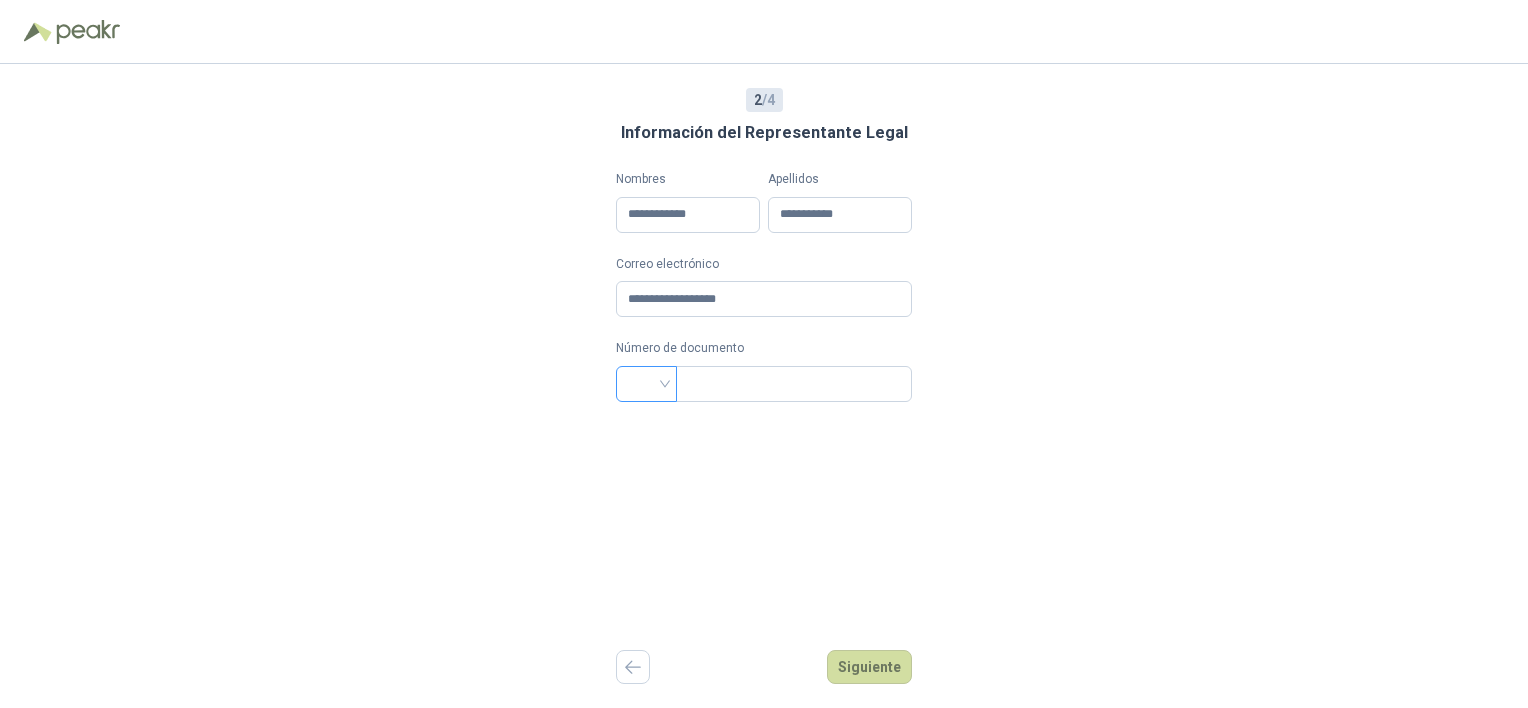 click at bounding box center (646, 382) 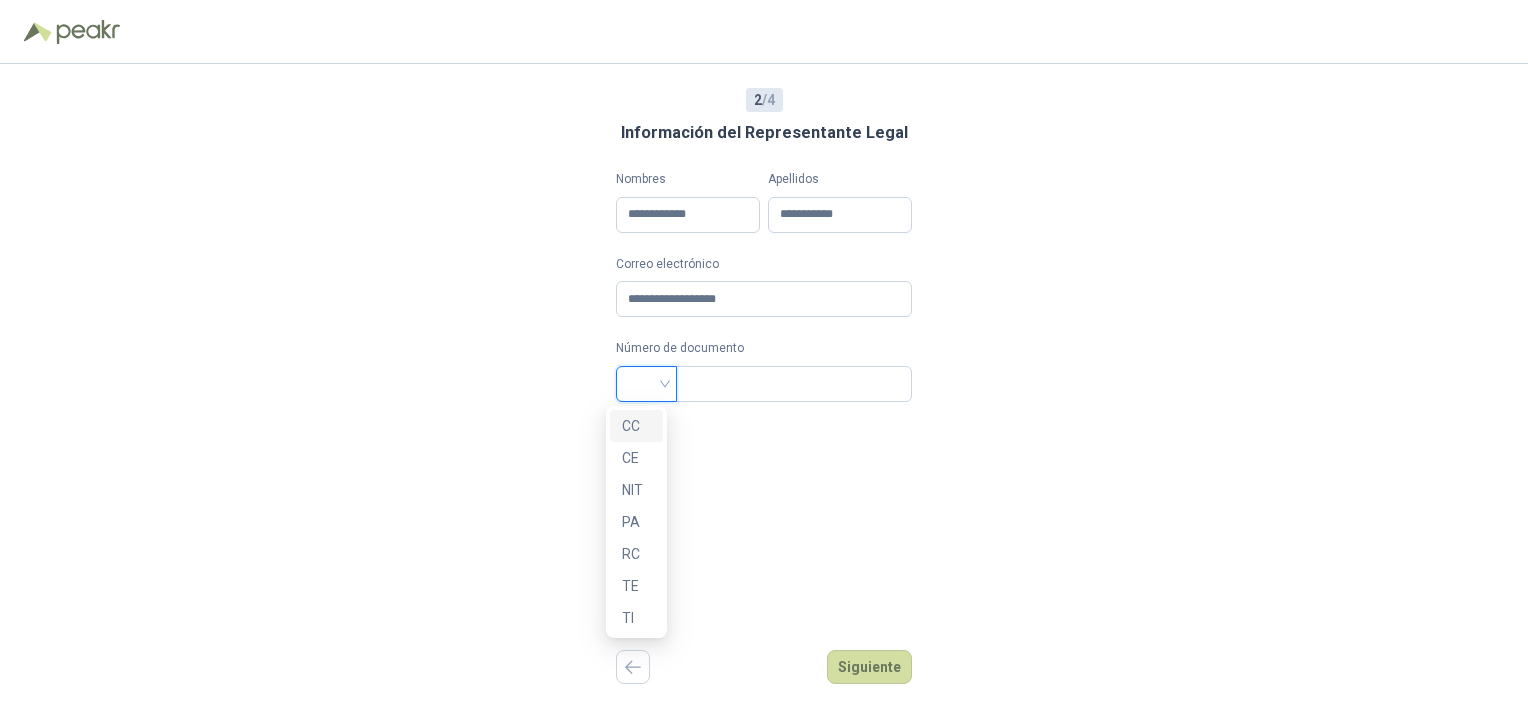 click on "CC" at bounding box center [636, 426] 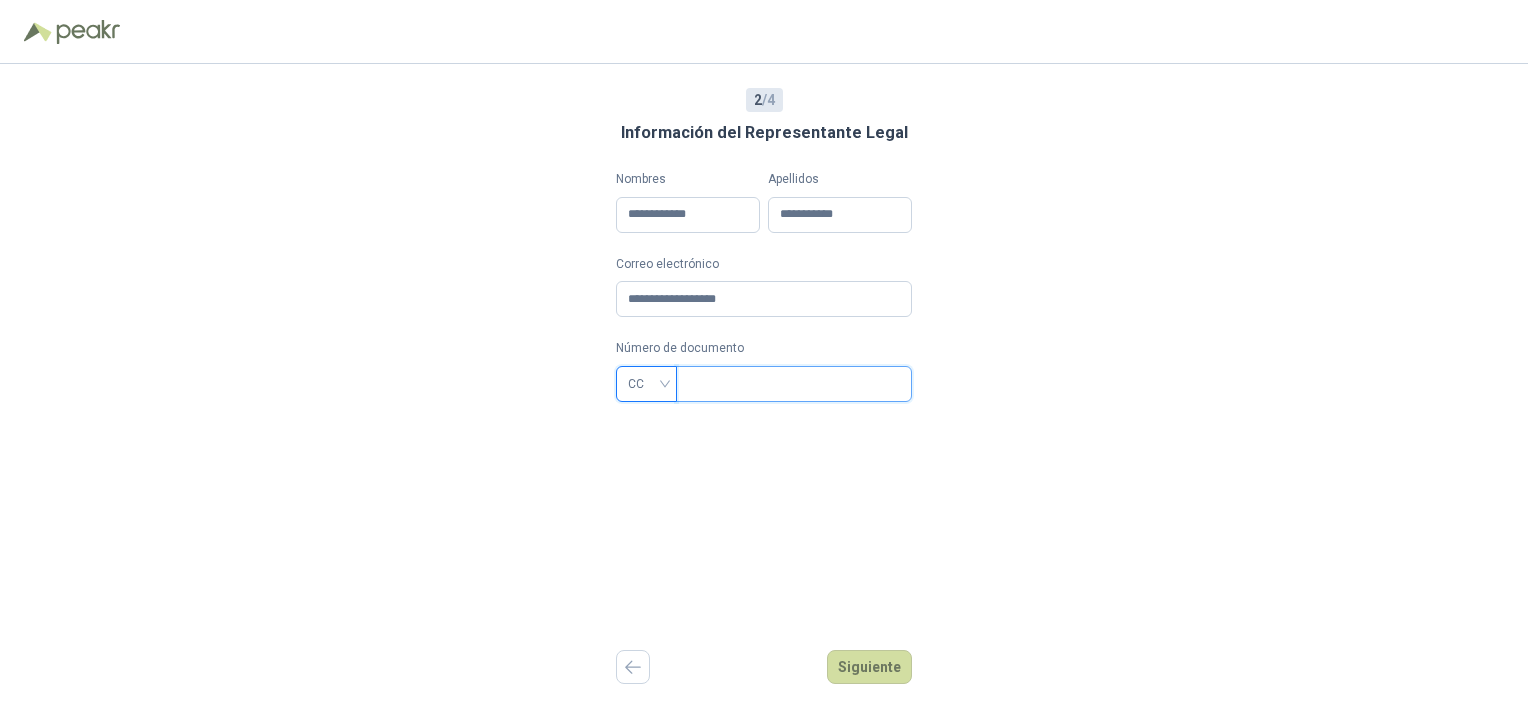 click at bounding box center (792, 384) 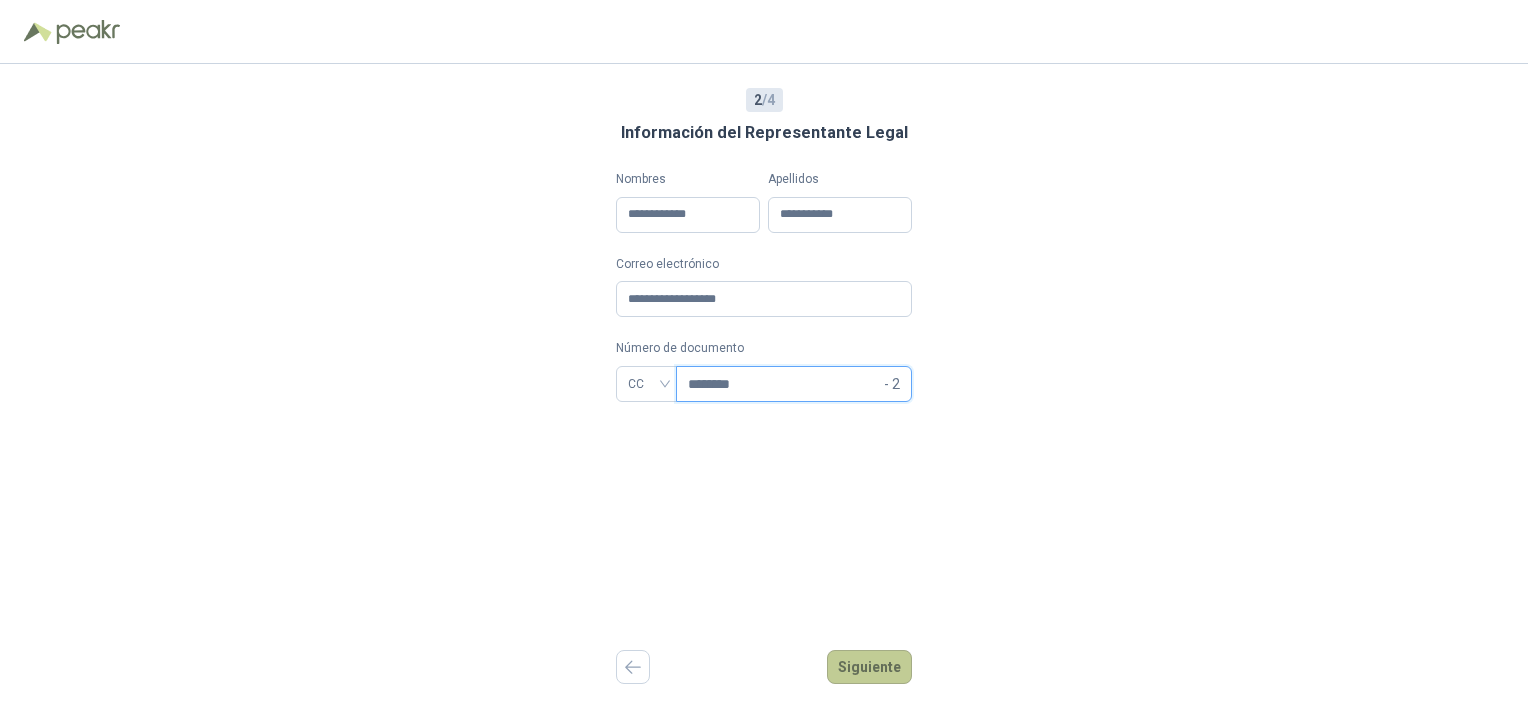 type on "********" 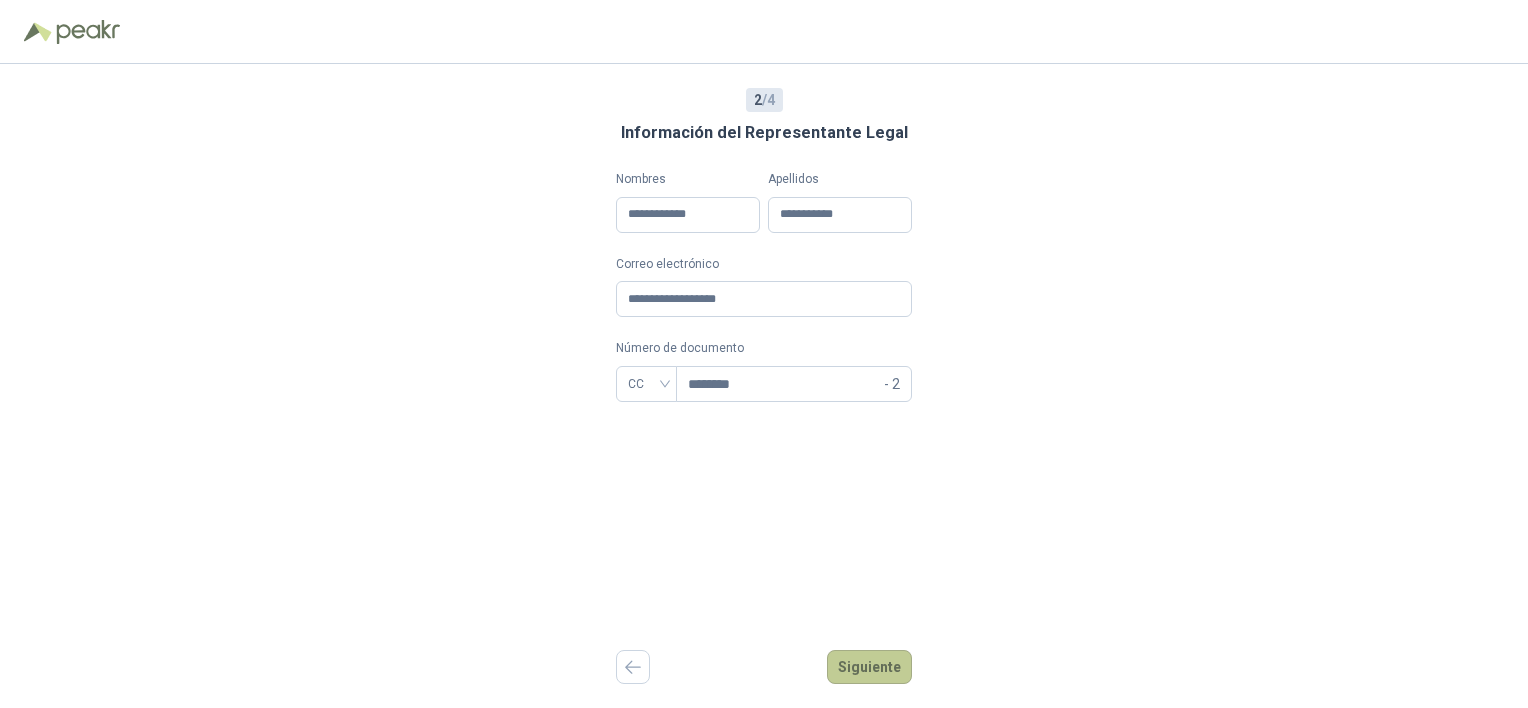 click on "Siguiente" at bounding box center [869, 667] 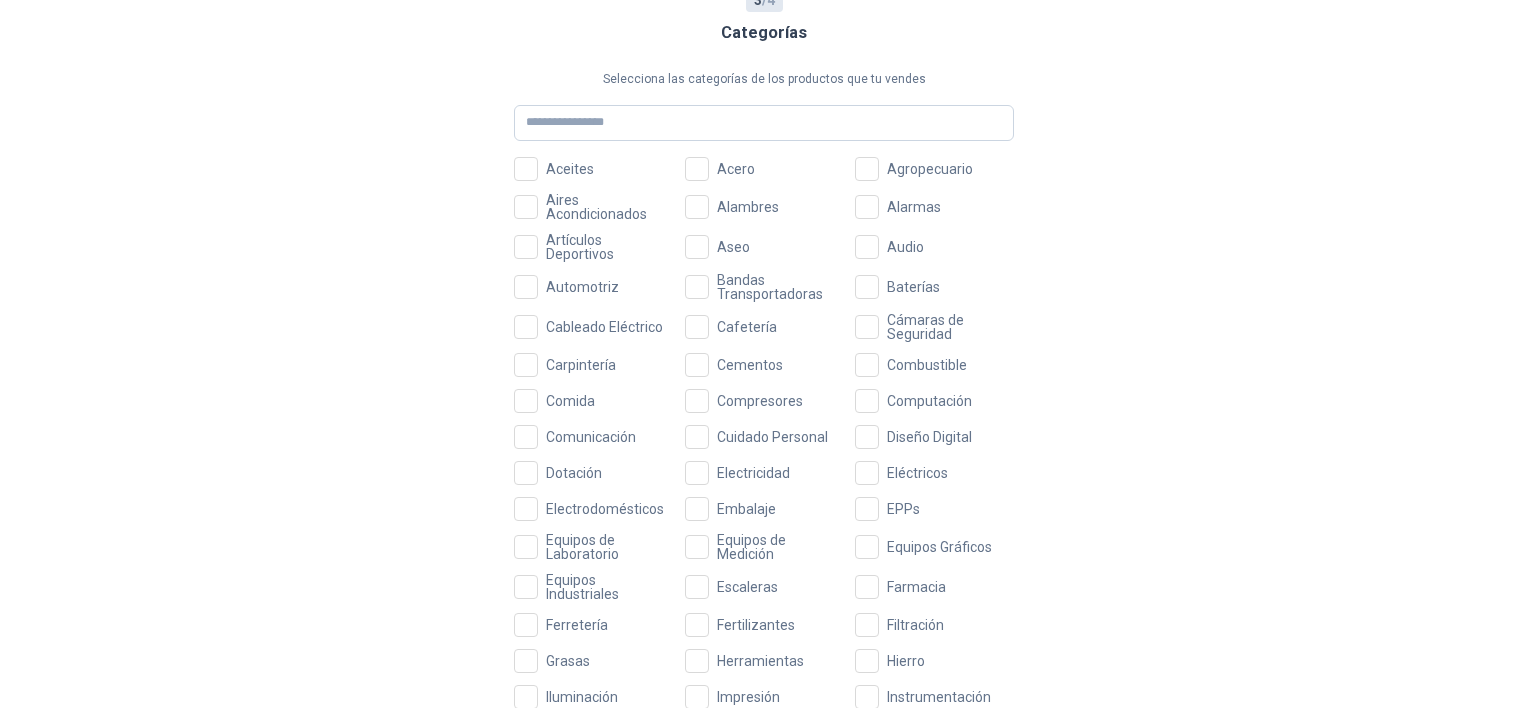 scroll, scrollTop: 0, scrollLeft: 0, axis: both 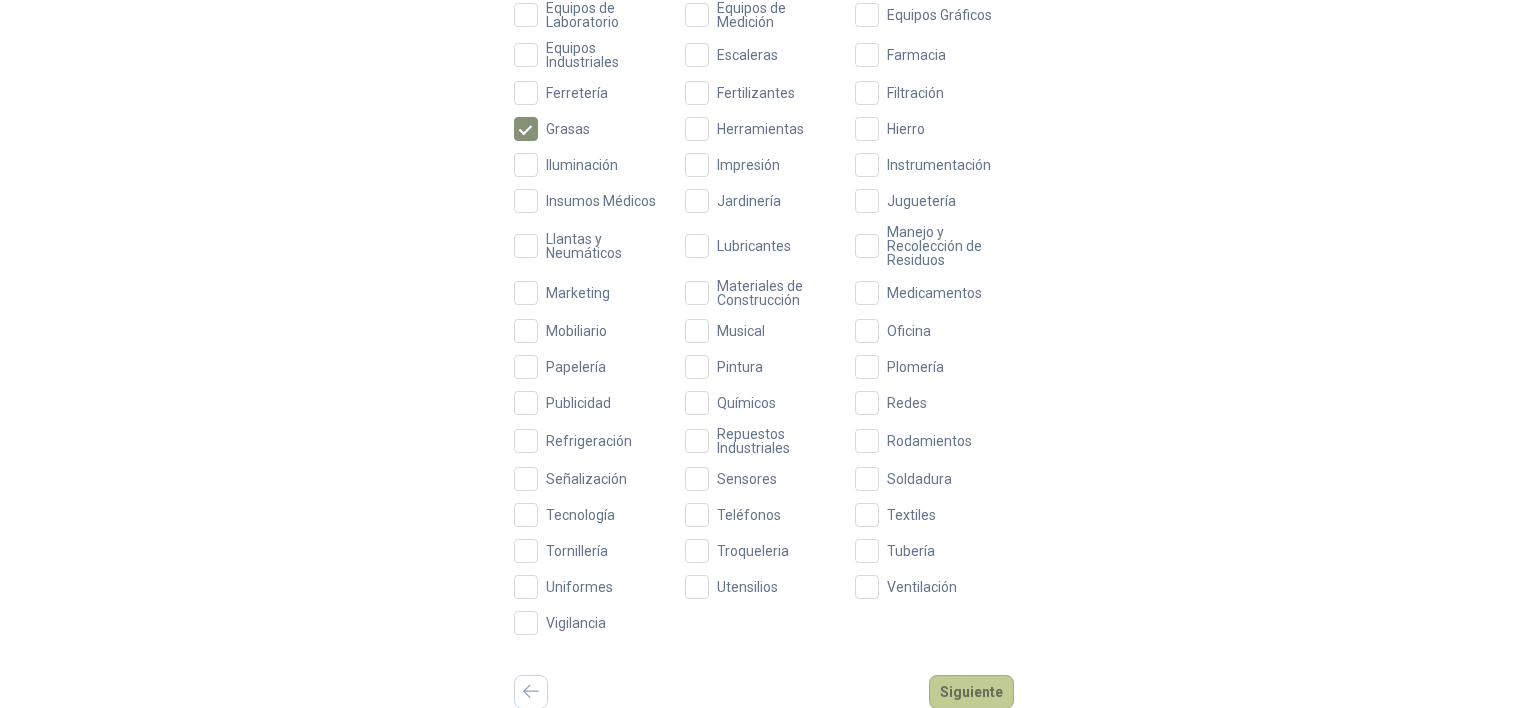 click on "Siguiente" at bounding box center (971, 692) 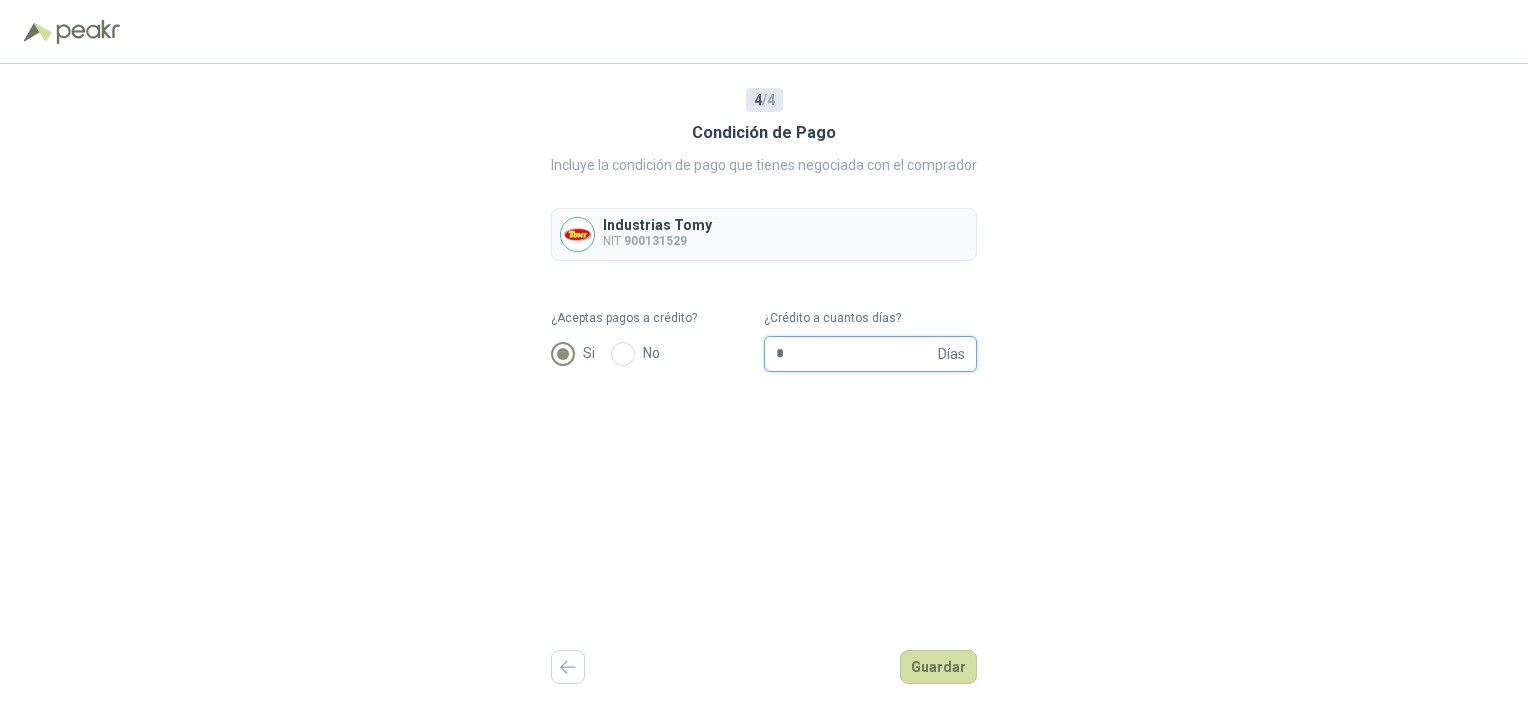 click on "*" at bounding box center (855, 354) 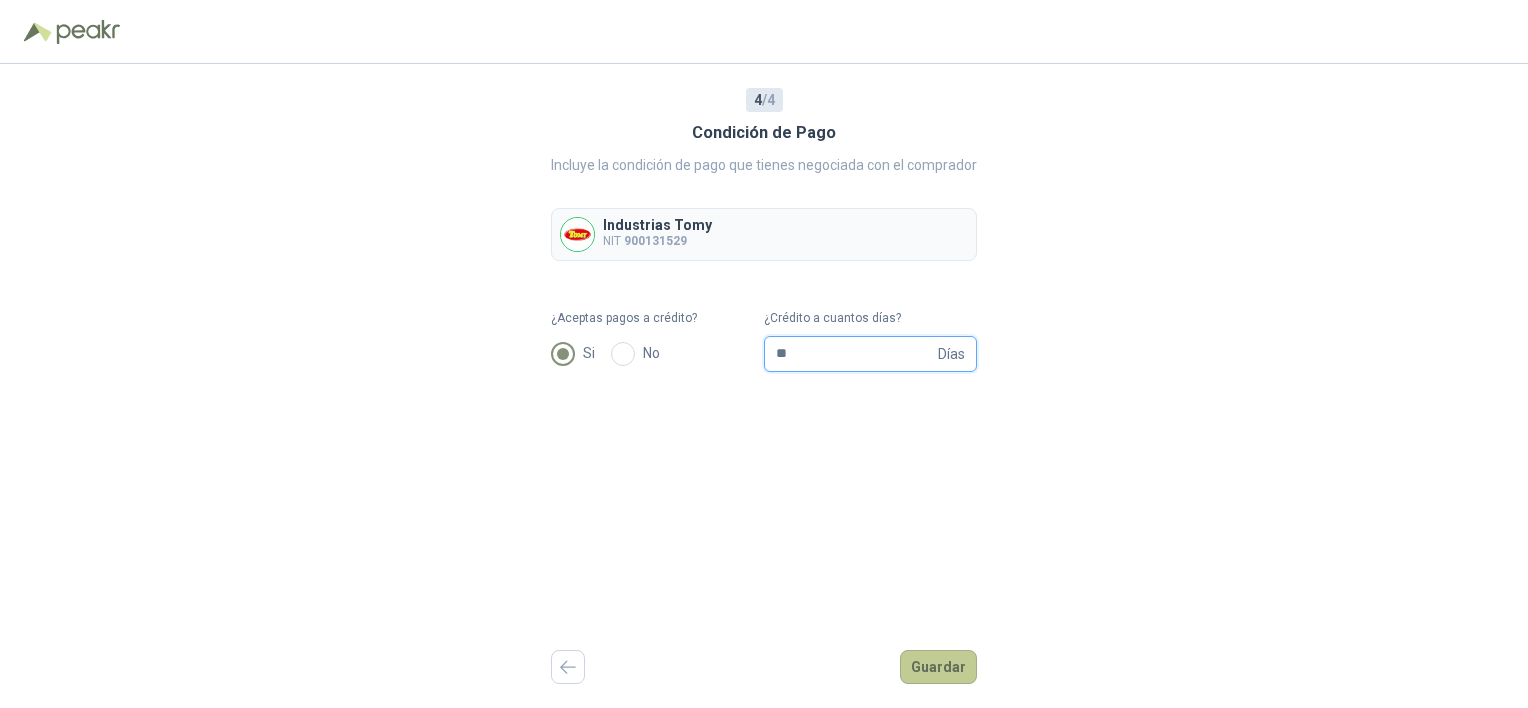 type on "*" 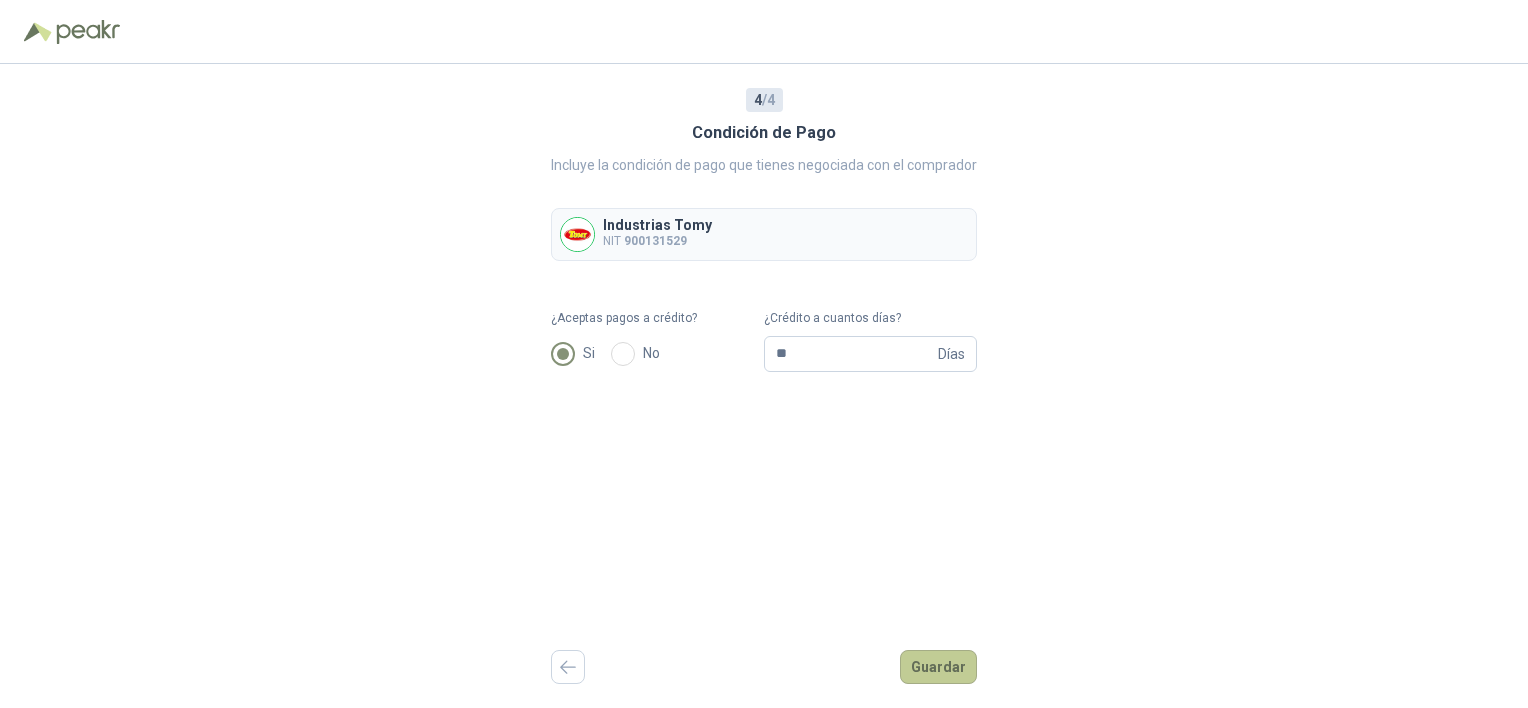 click on "Guardar" at bounding box center [938, 667] 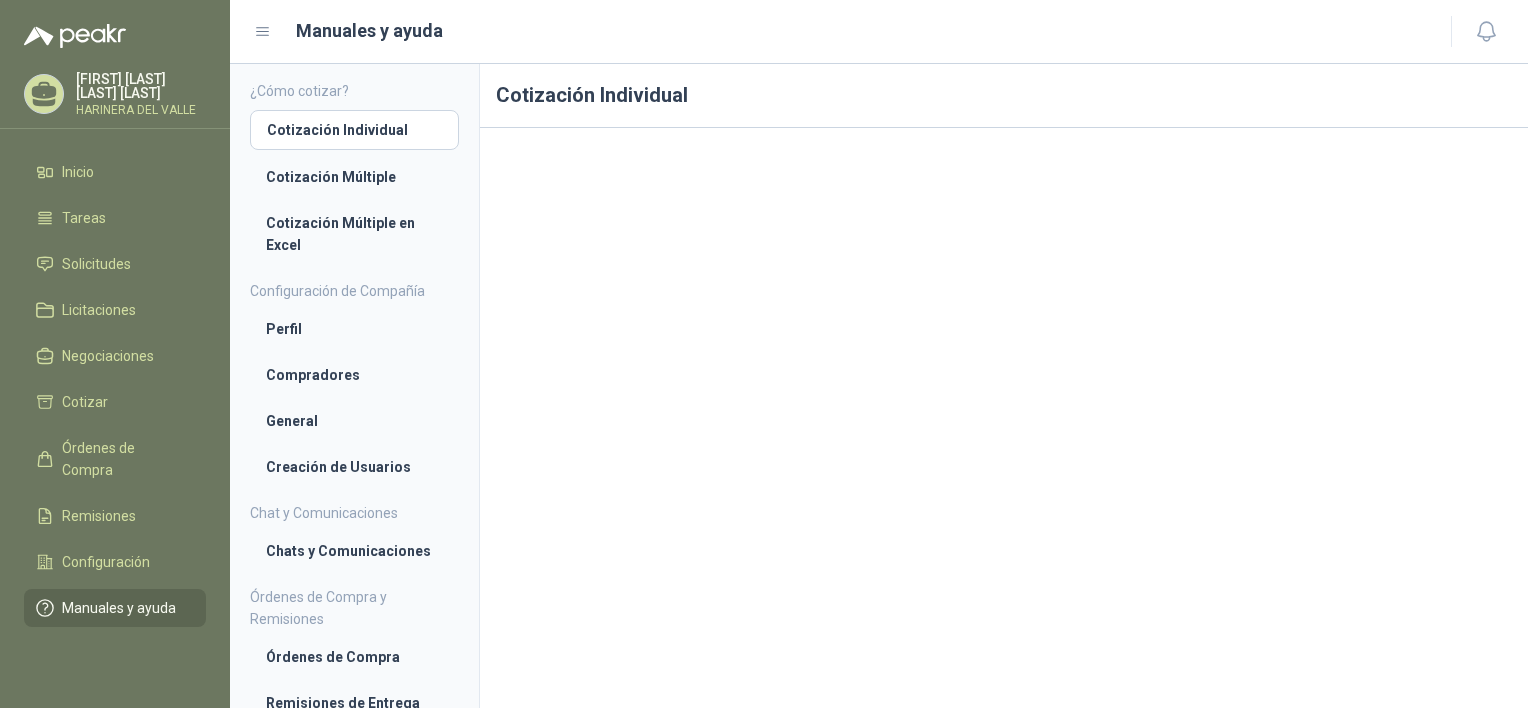 scroll, scrollTop: 20, scrollLeft: 0, axis: vertical 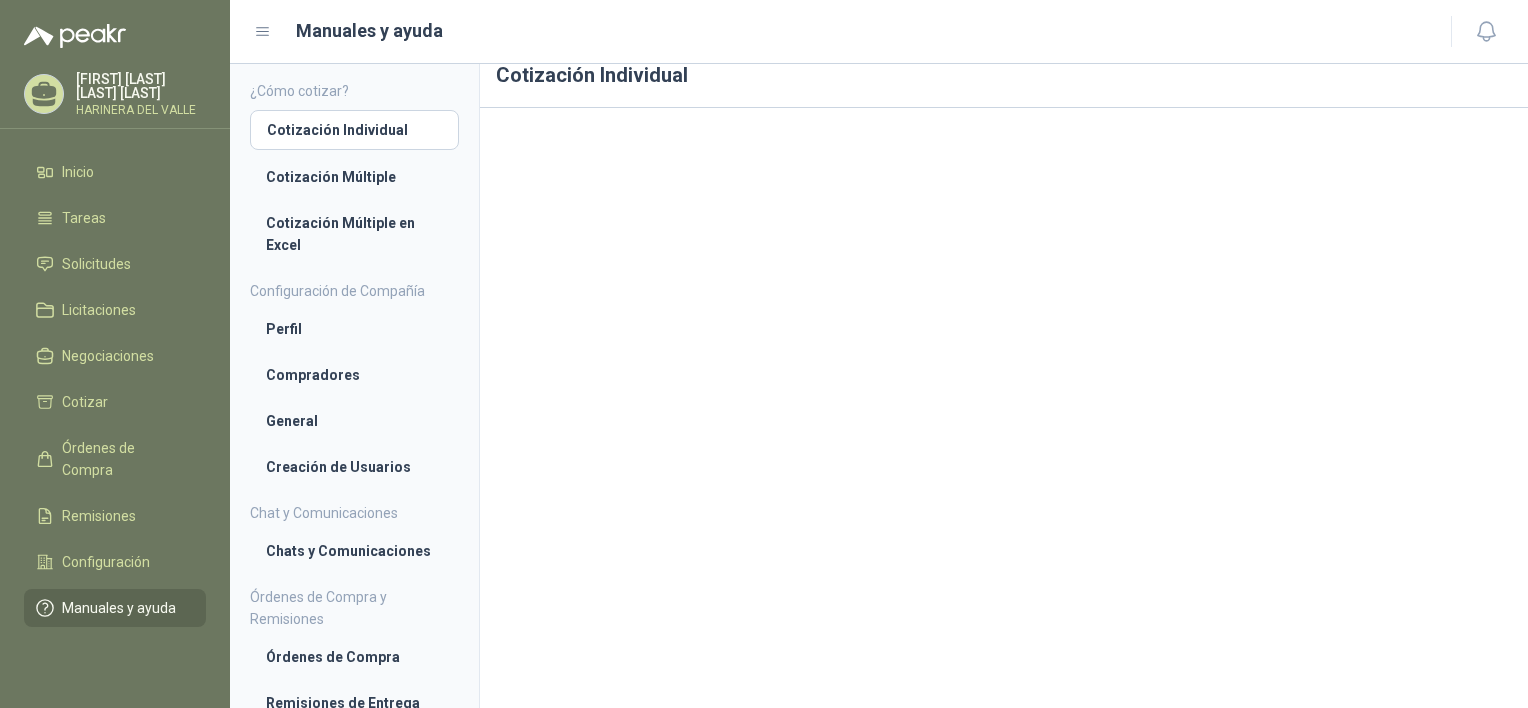 click on "Manuales y ayuda" at bounding box center [840, 31] 